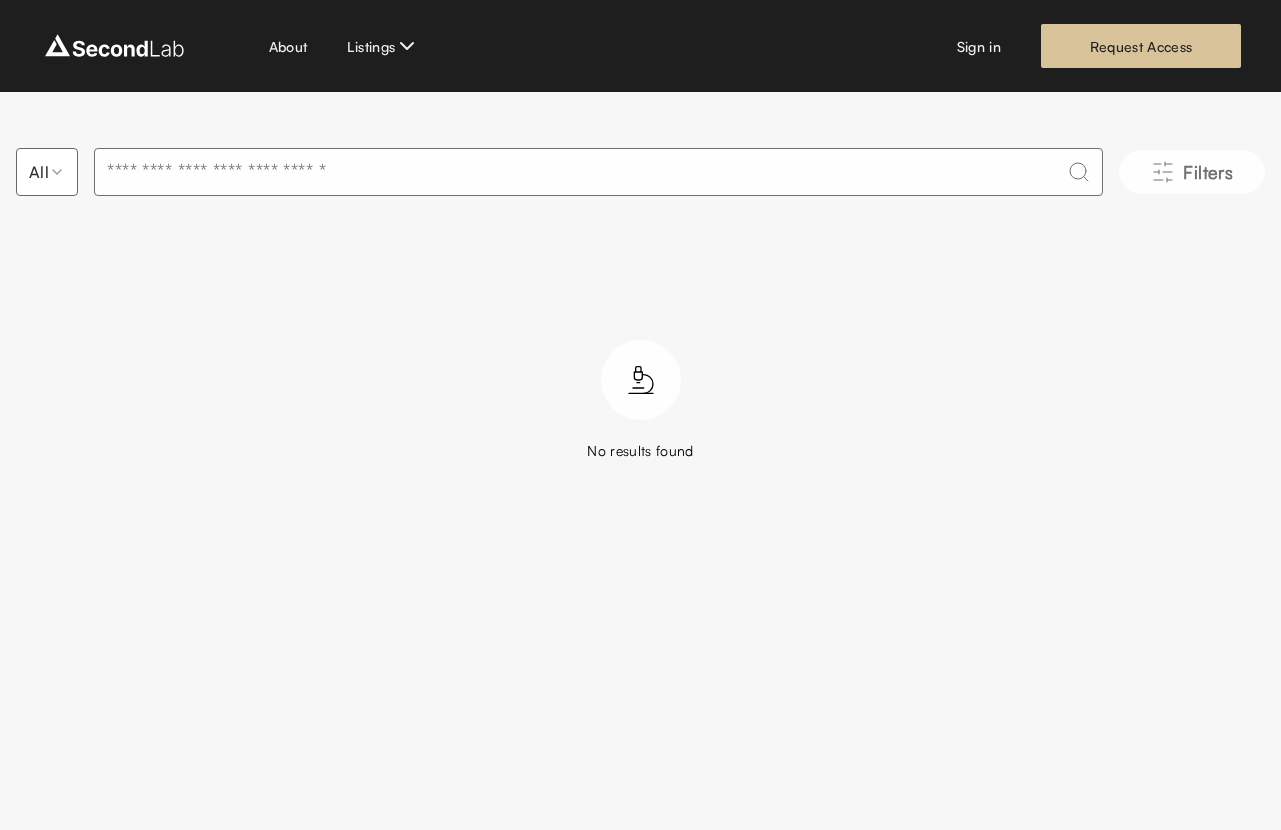 type on "***" 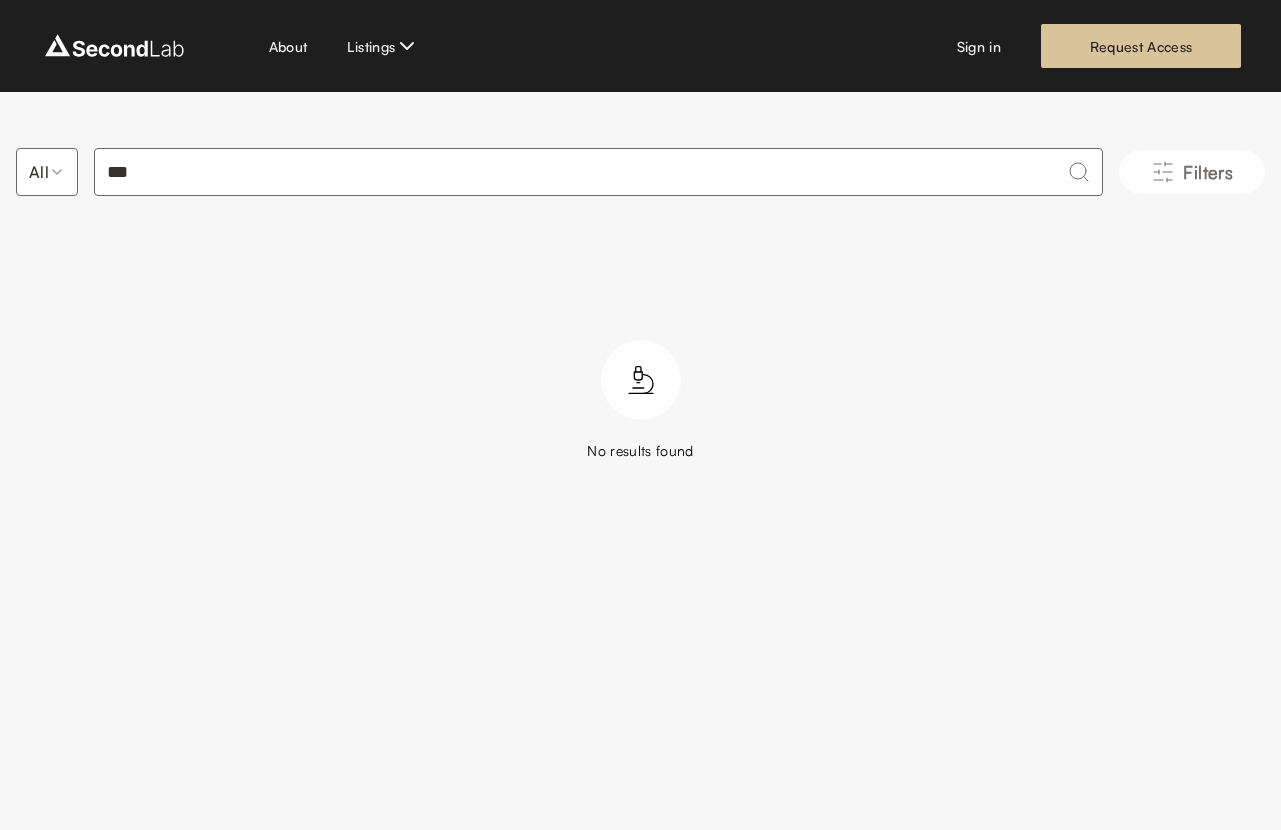 scroll, scrollTop: 0, scrollLeft: 0, axis: both 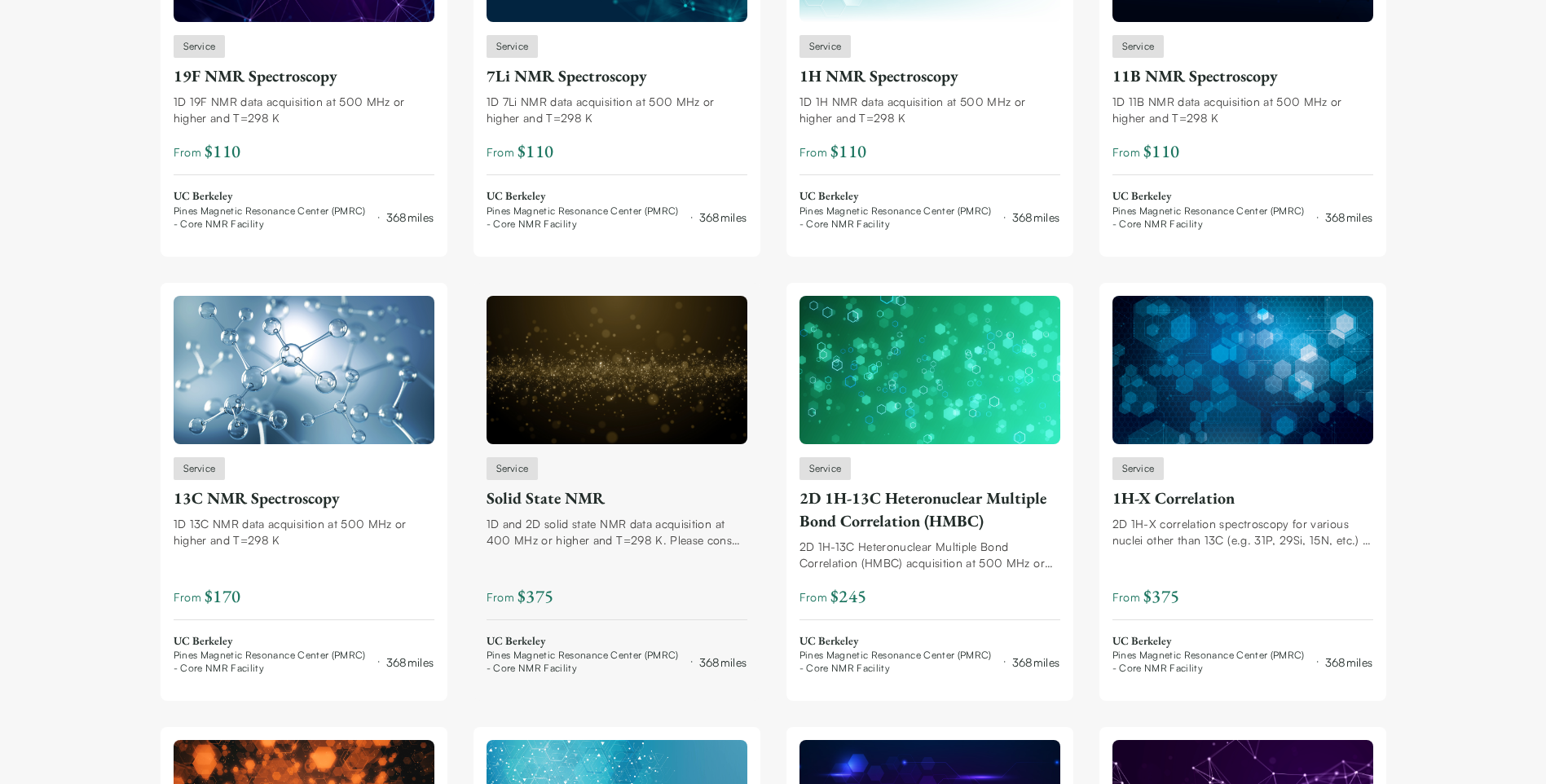 click on "Service" at bounding box center [513, 469] 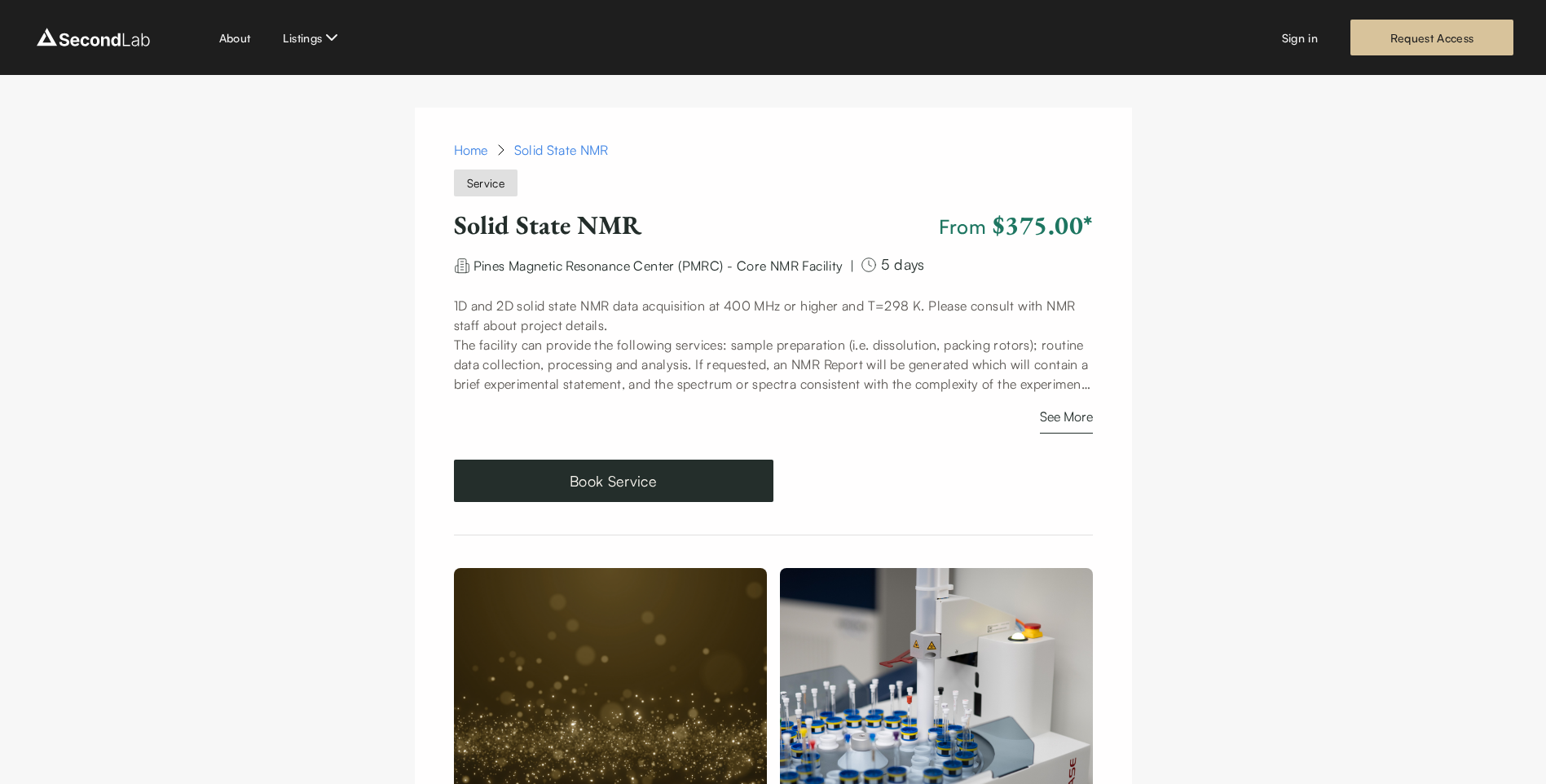 scroll, scrollTop: 0, scrollLeft: 0, axis: both 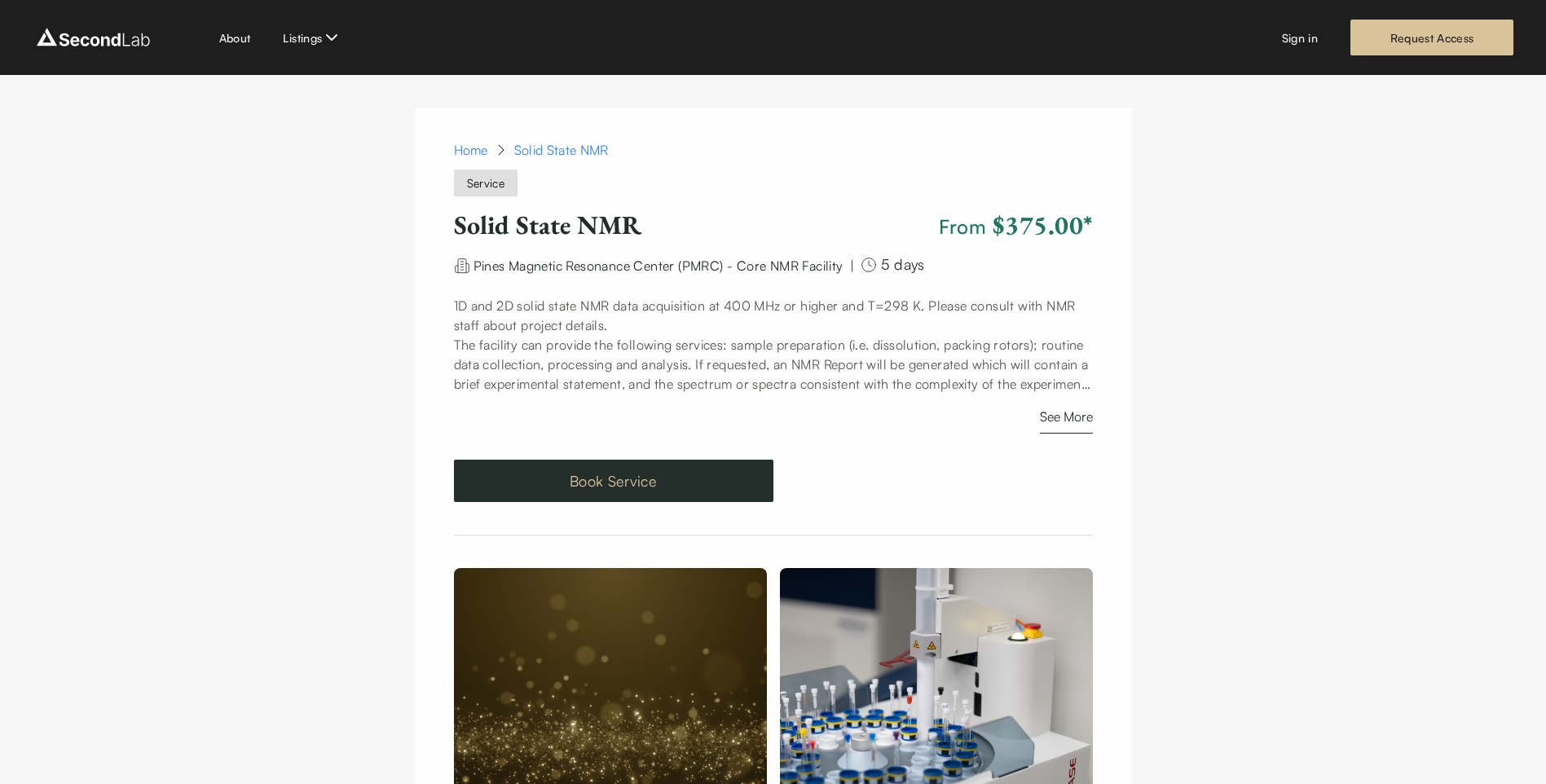 click on "Book Service" at bounding box center [614, 481] 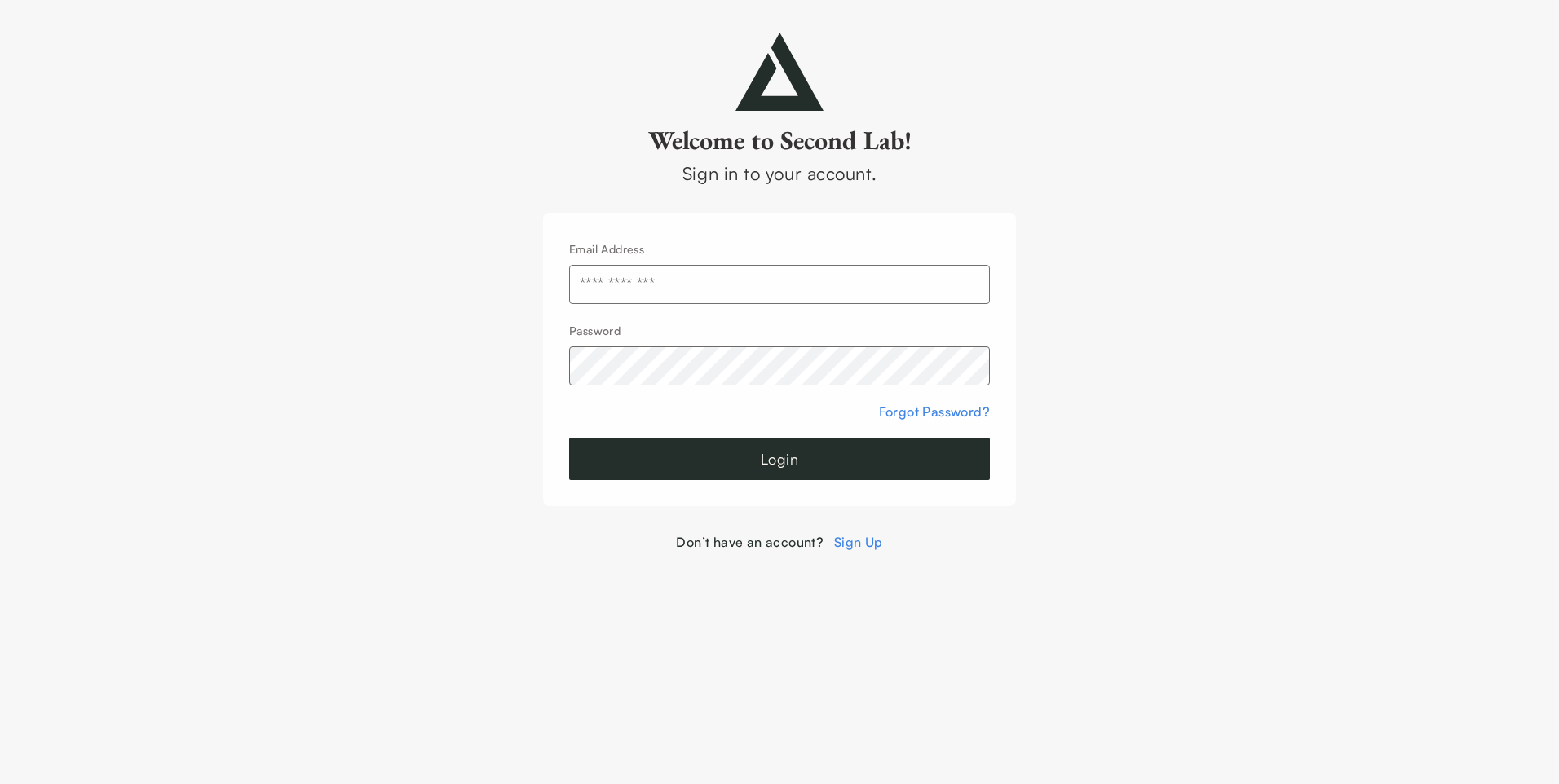 click at bounding box center [780, 284] 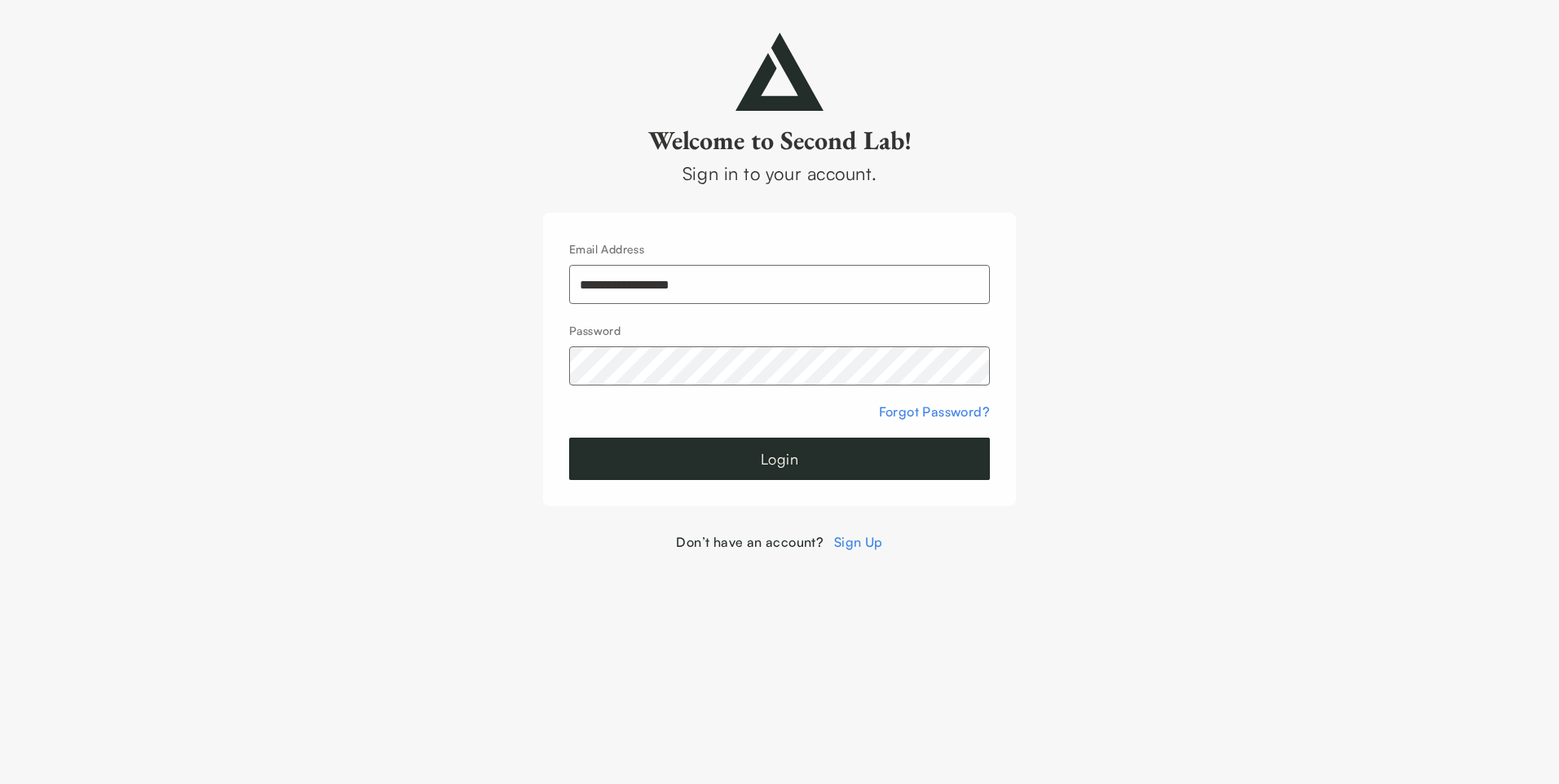 click on "Sign Up" at bounding box center [859, 542] 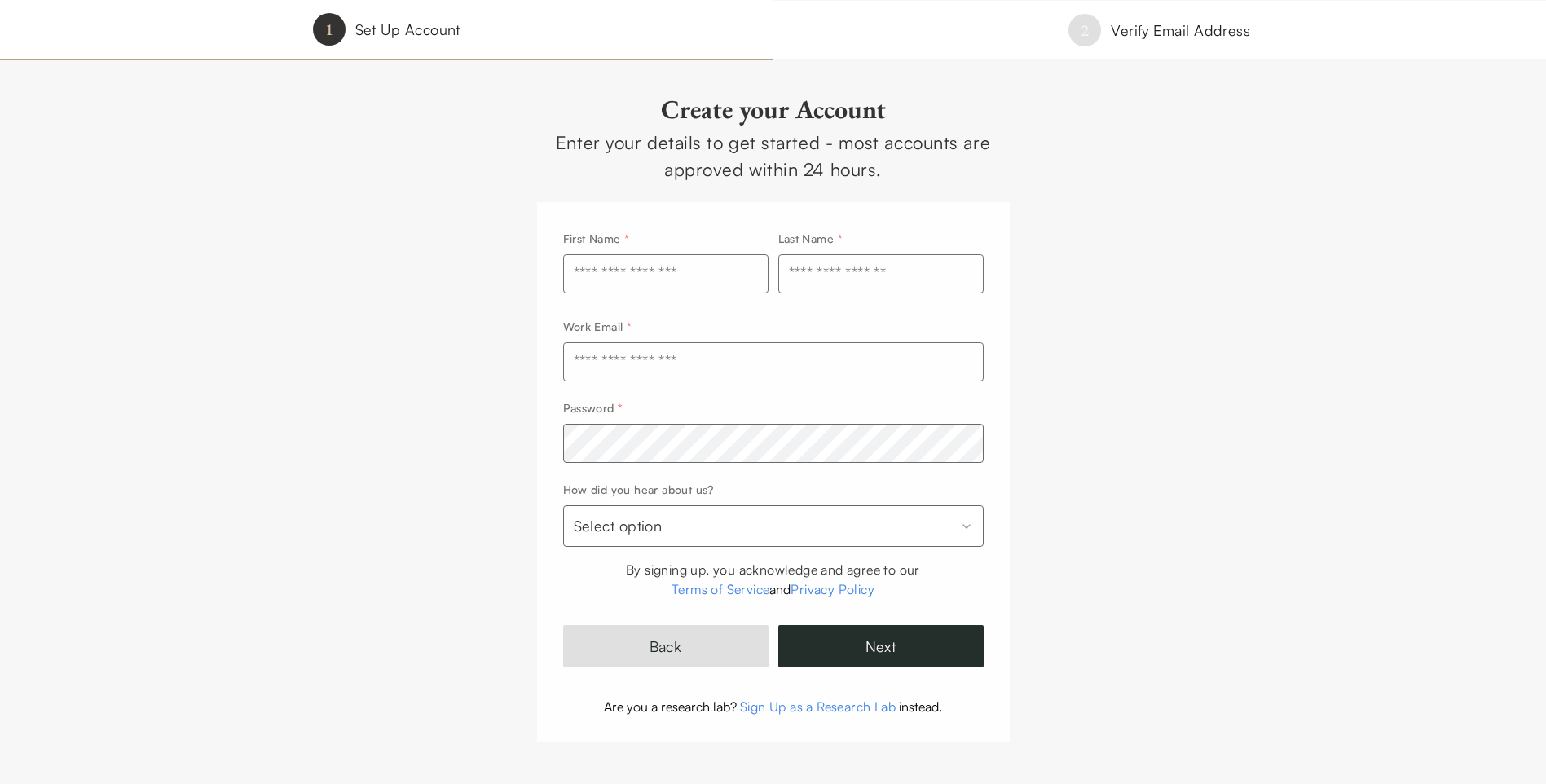 click at bounding box center (666, 274) 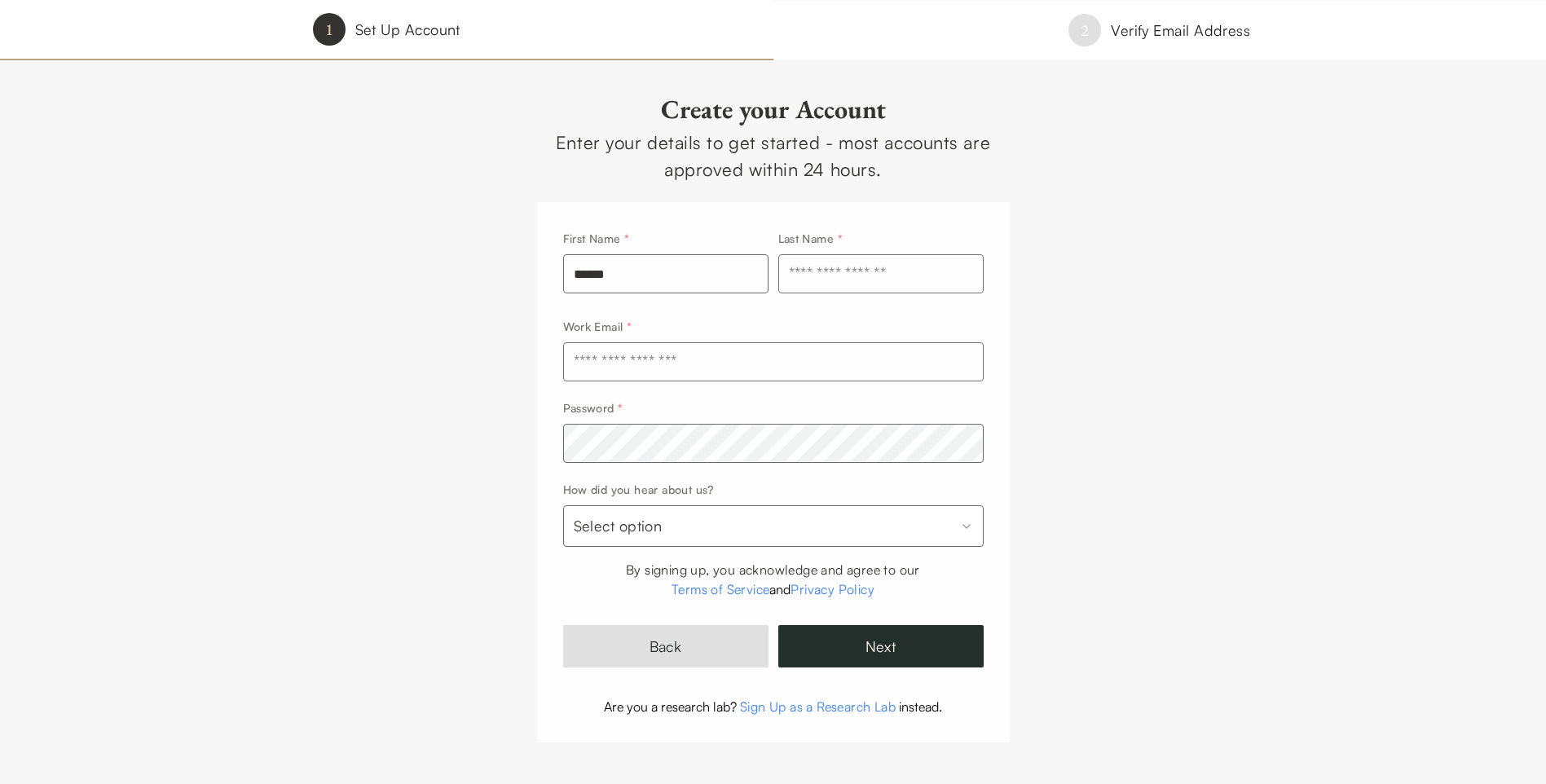 type on "***" 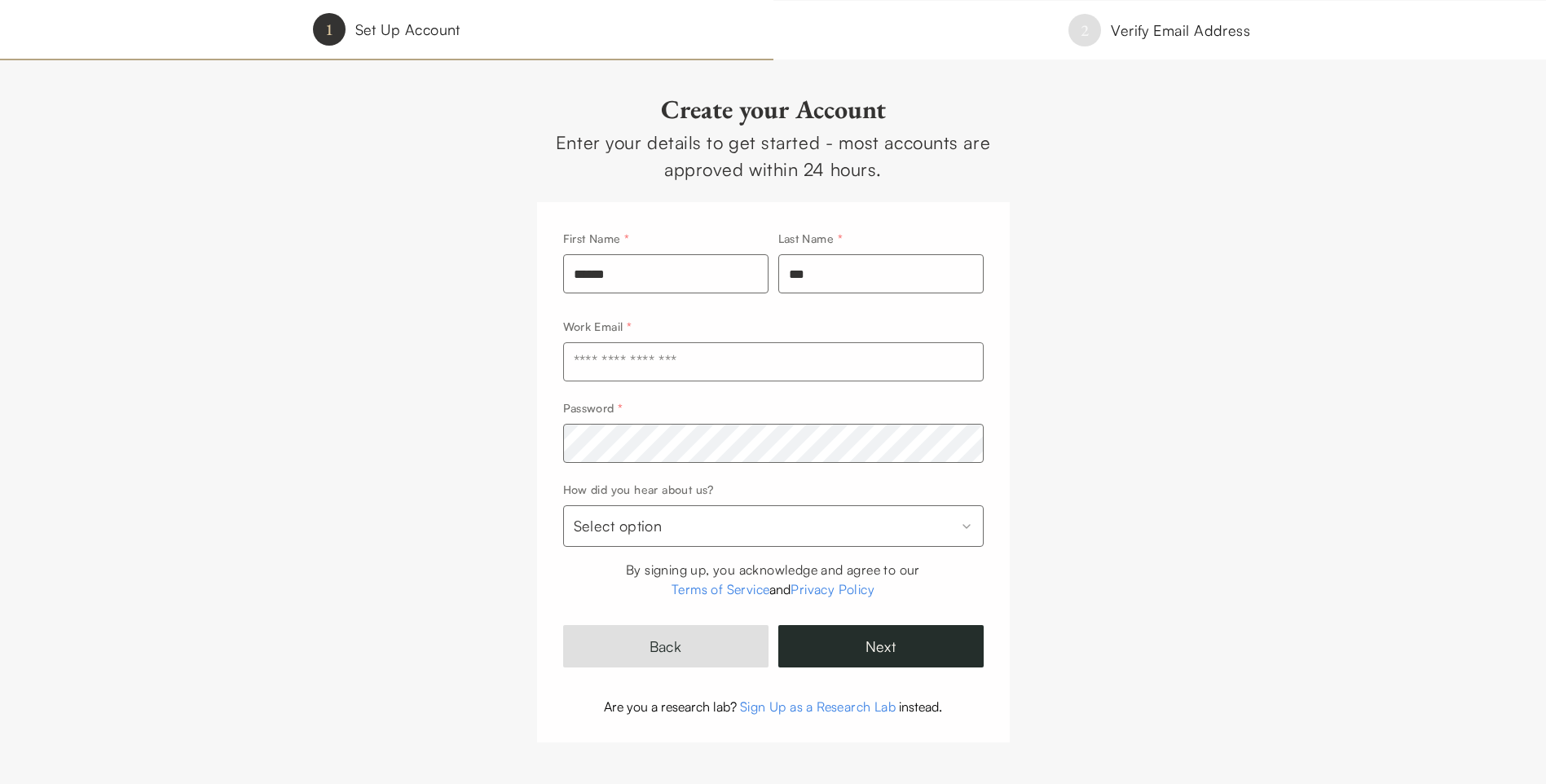 type on "**********" 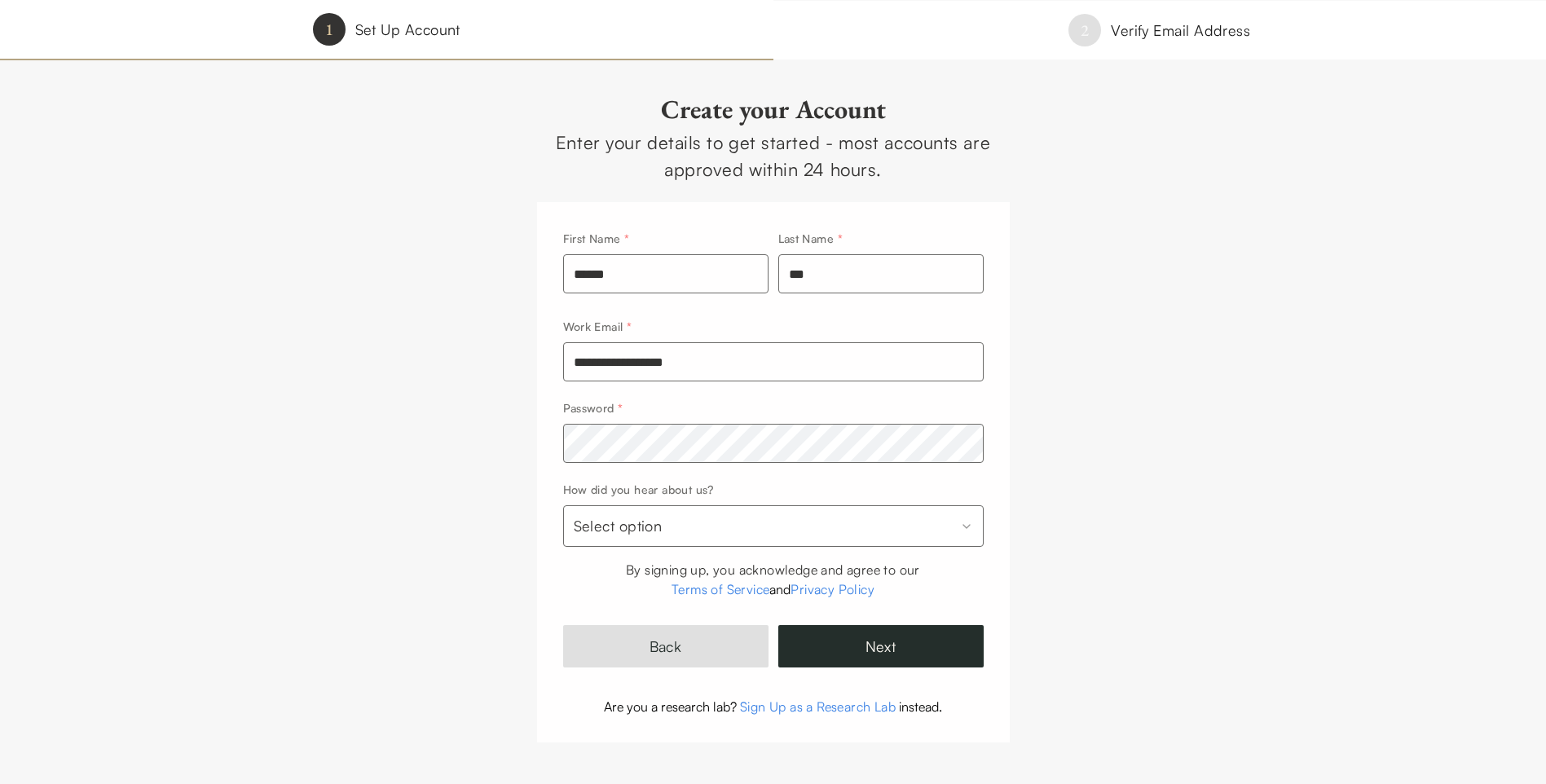 click on "**********" at bounding box center (773, 394) 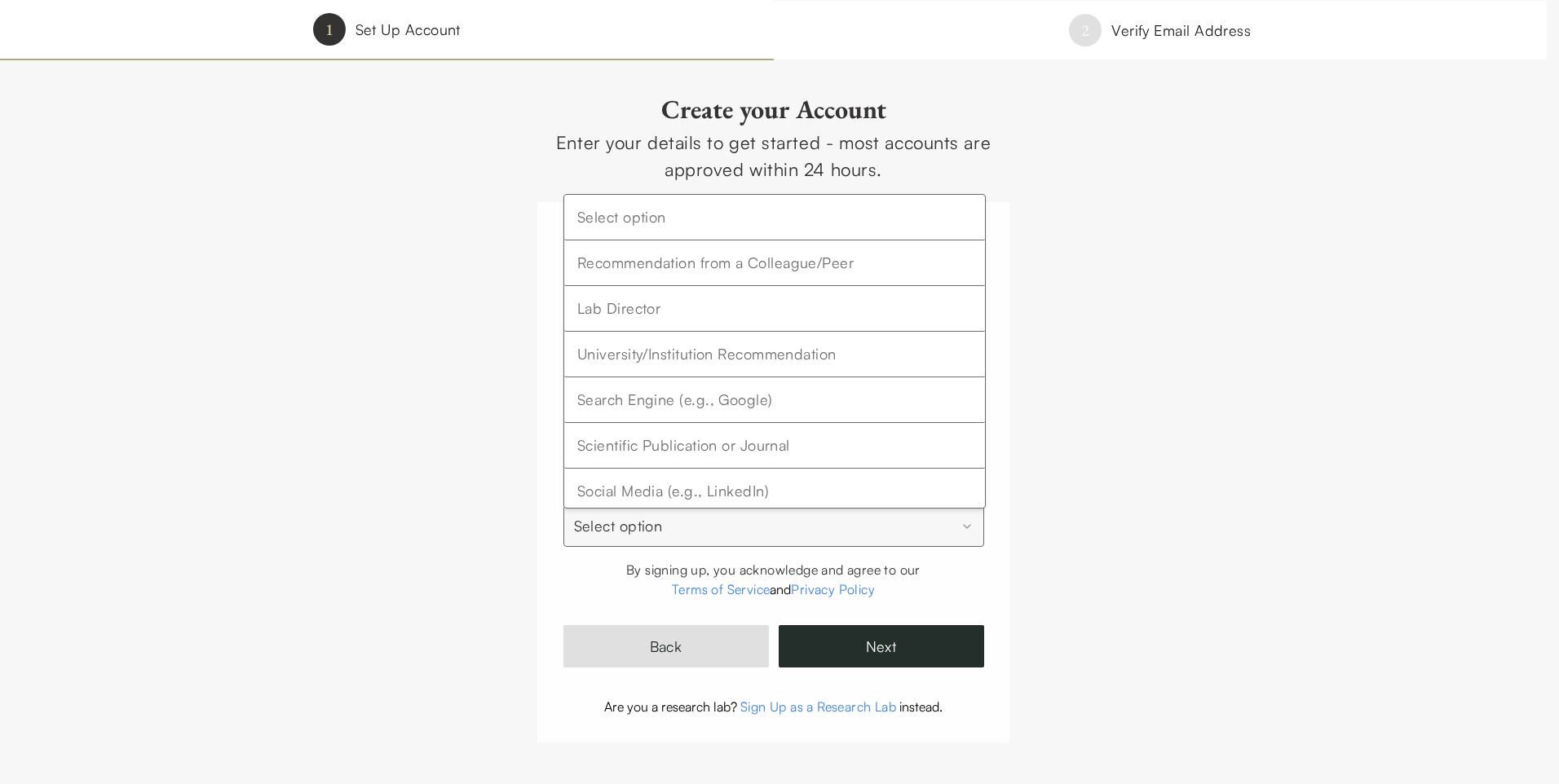 select on "**********" 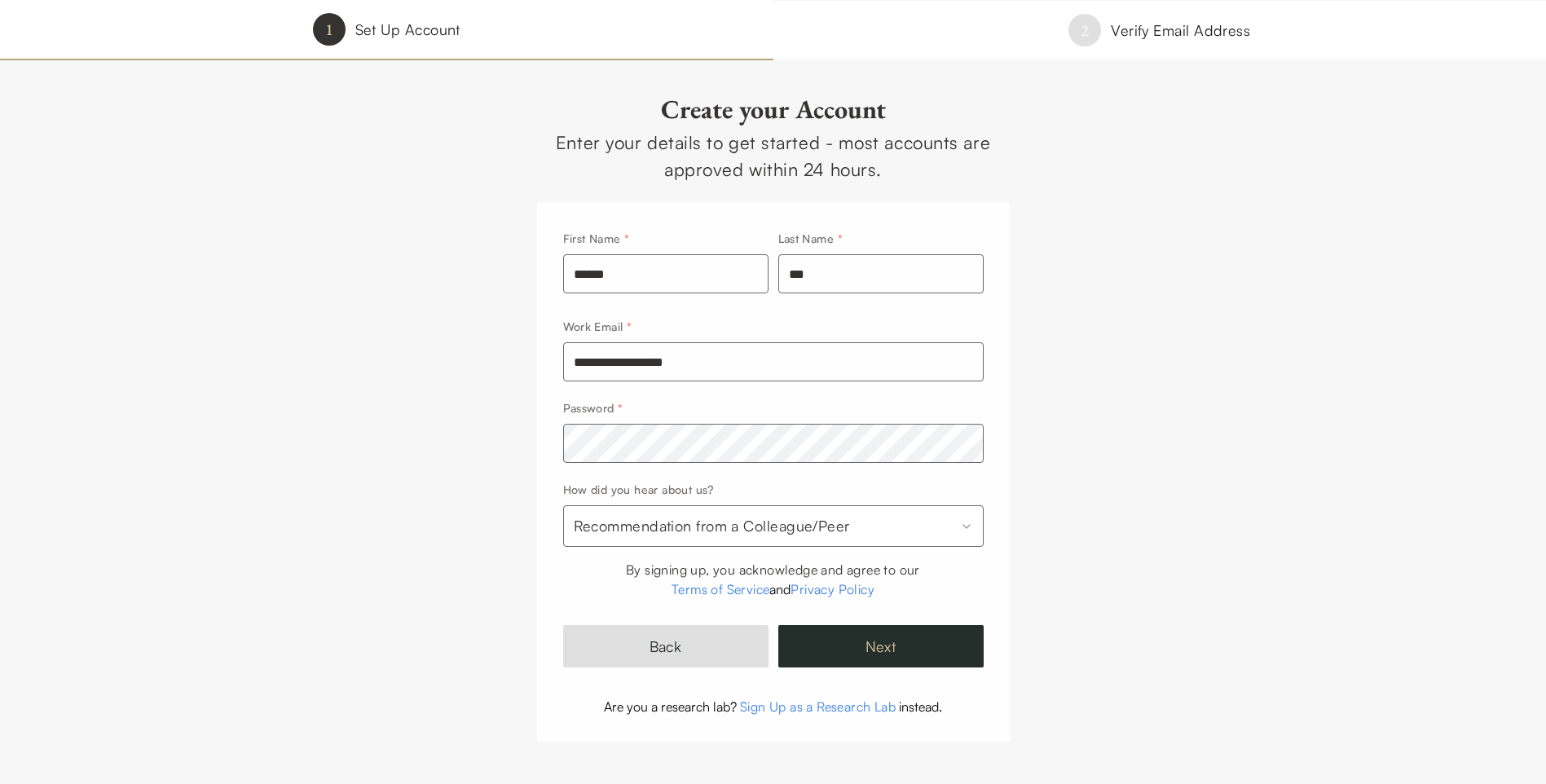 click on "Next" at bounding box center (881, 646) 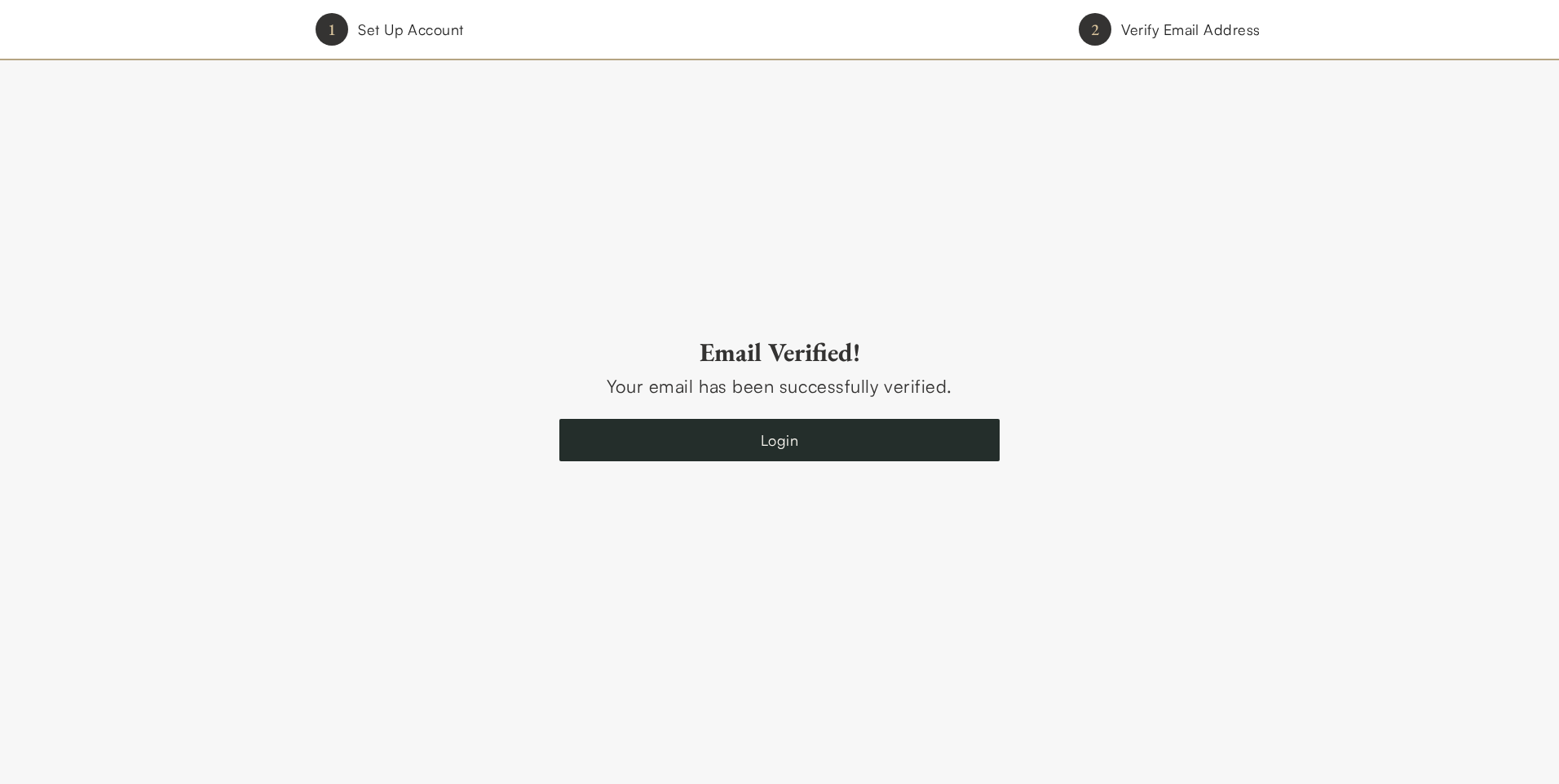 scroll, scrollTop: 0, scrollLeft: 0, axis: both 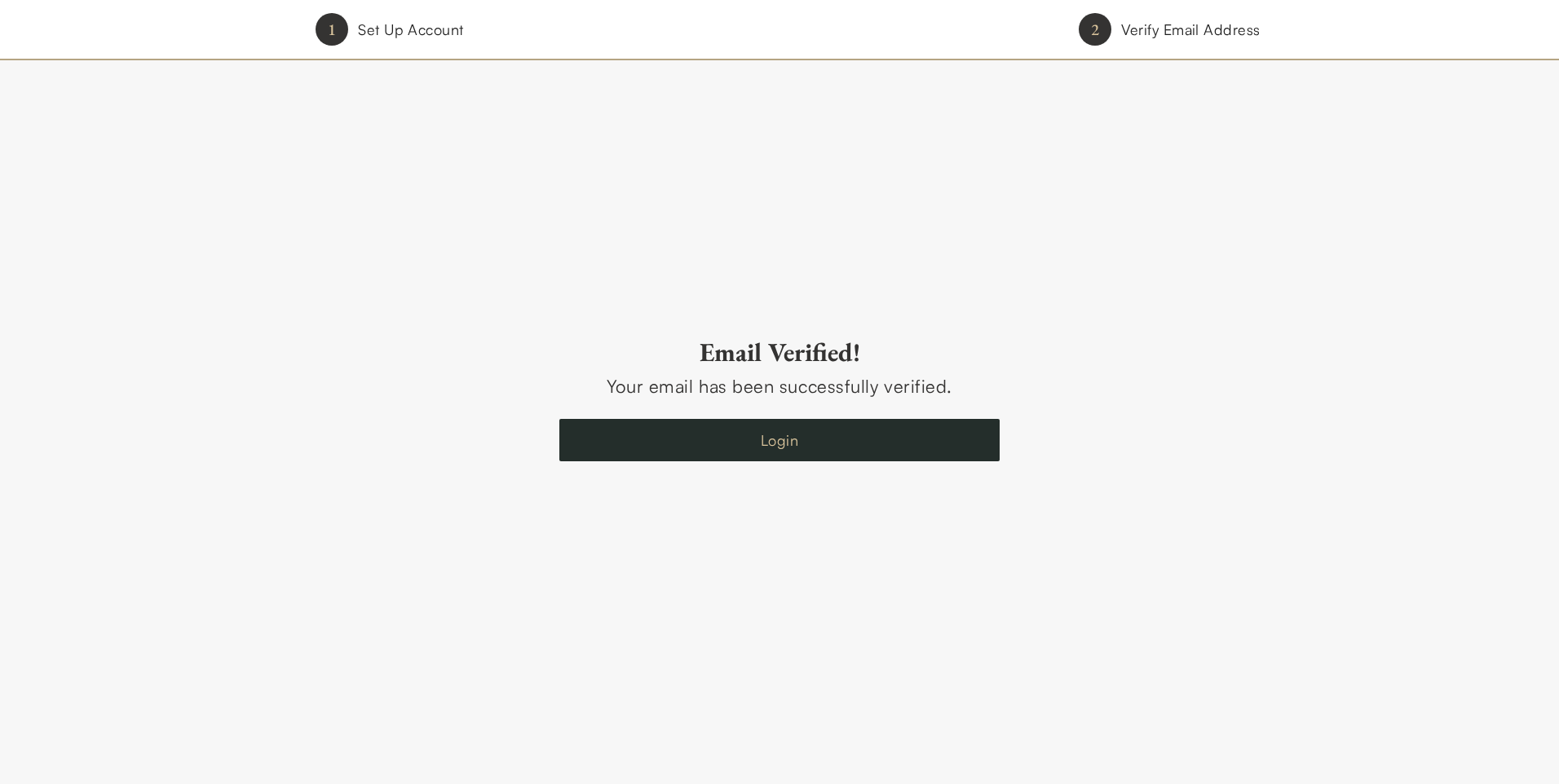 click on "Login" at bounding box center (780, 440) 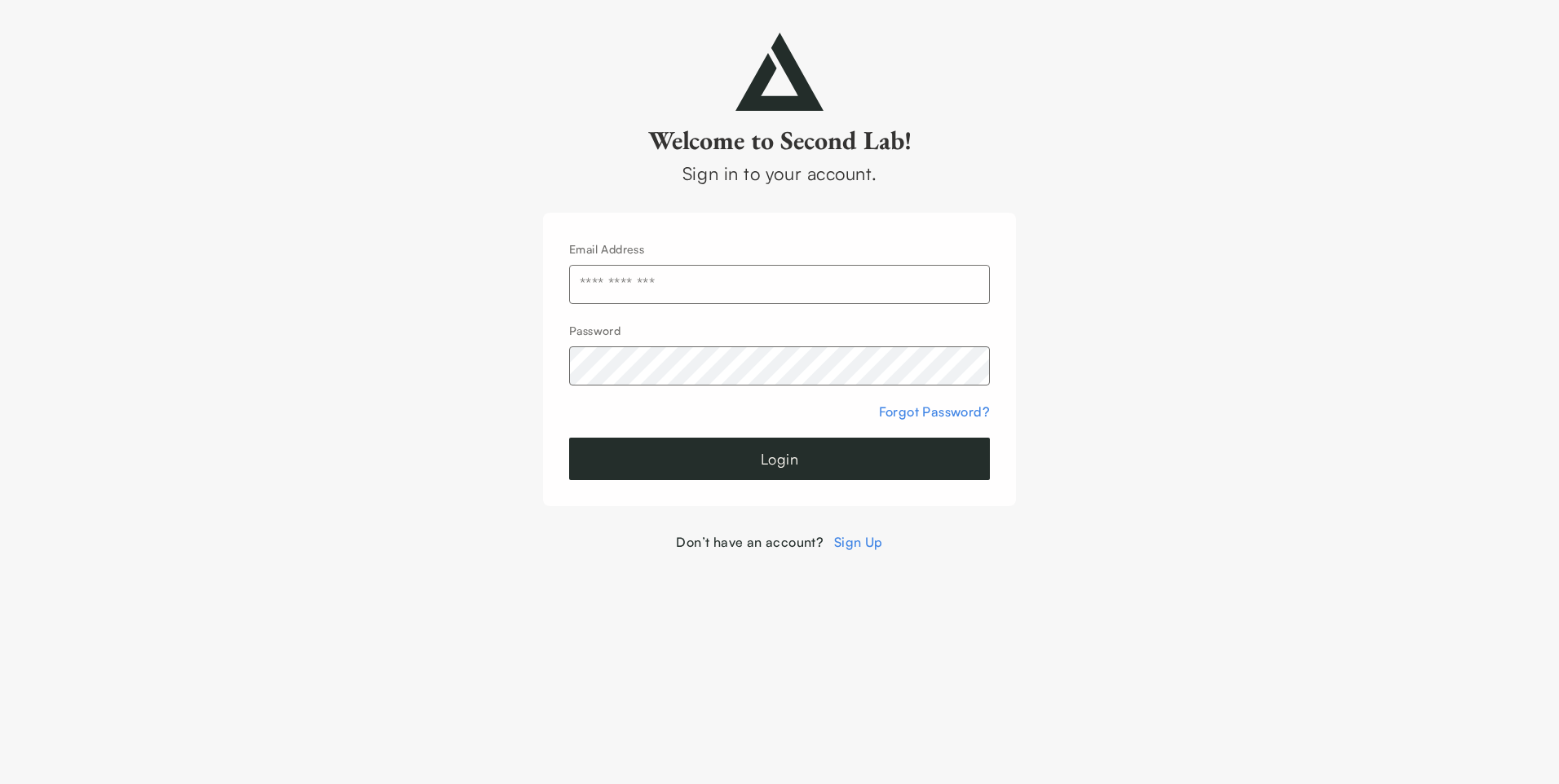 type on "**********" 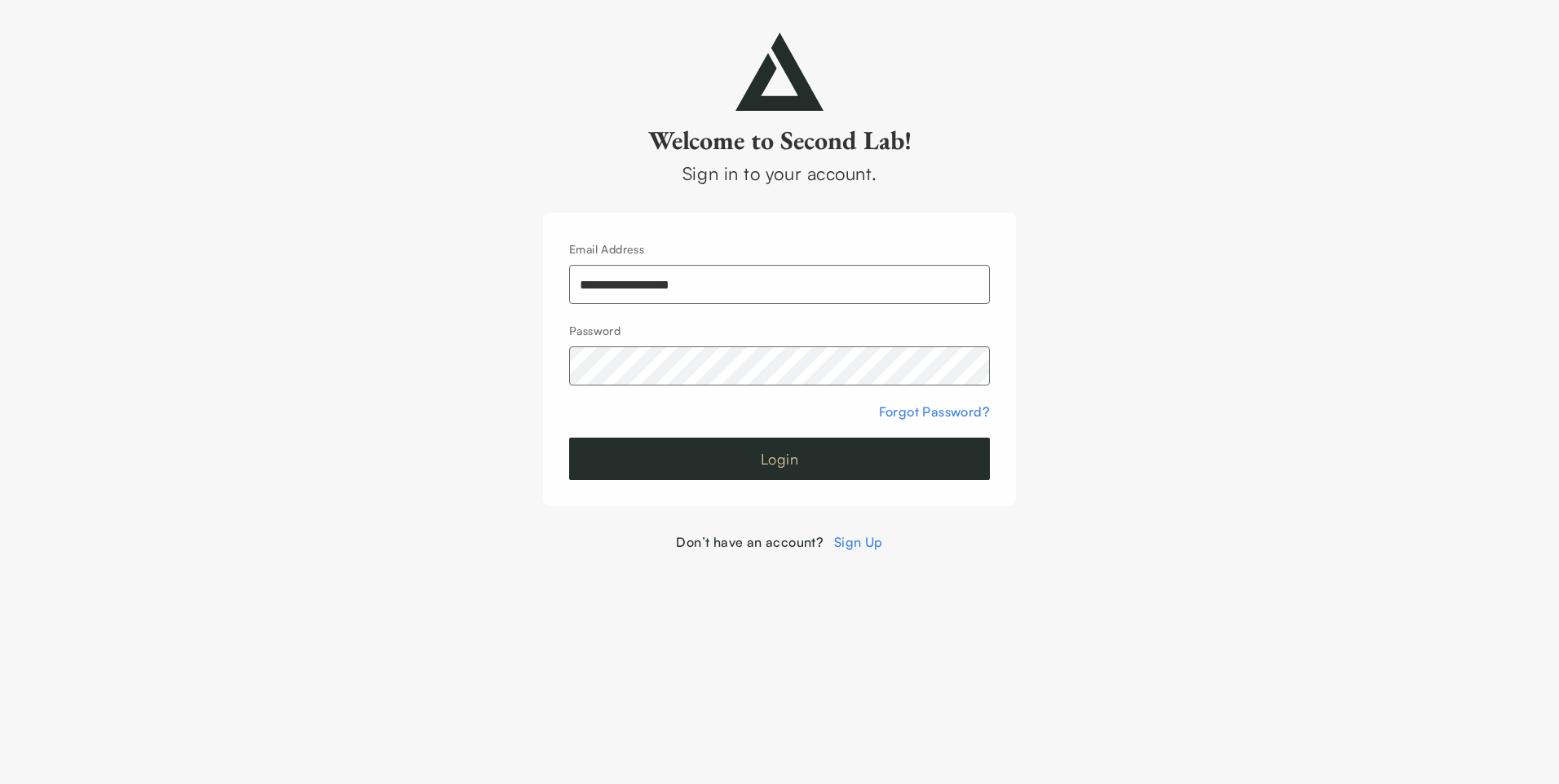 click on "Login" at bounding box center (780, 459) 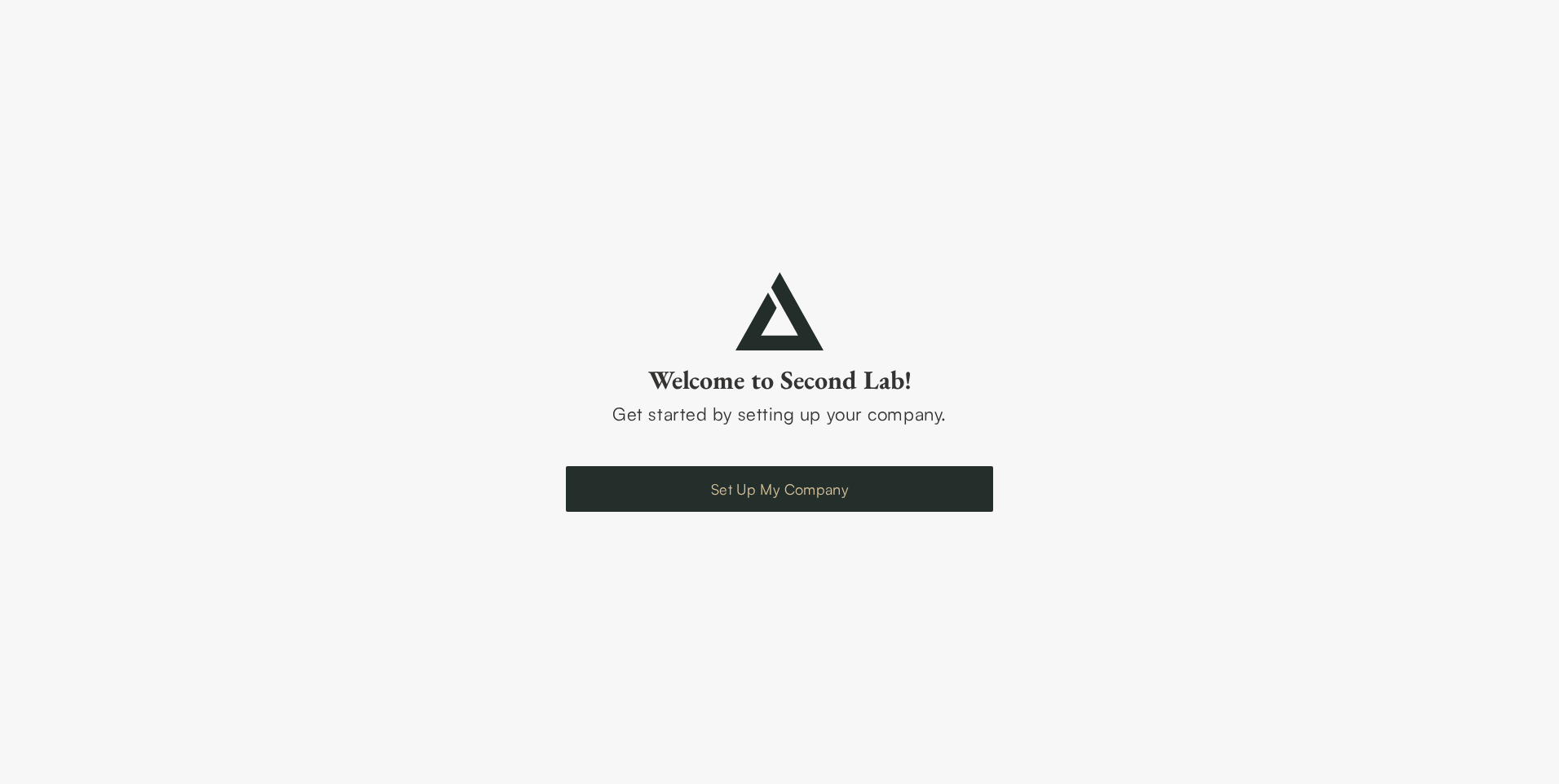 click on "Set Up My Company" at bounding box center (780, 489) 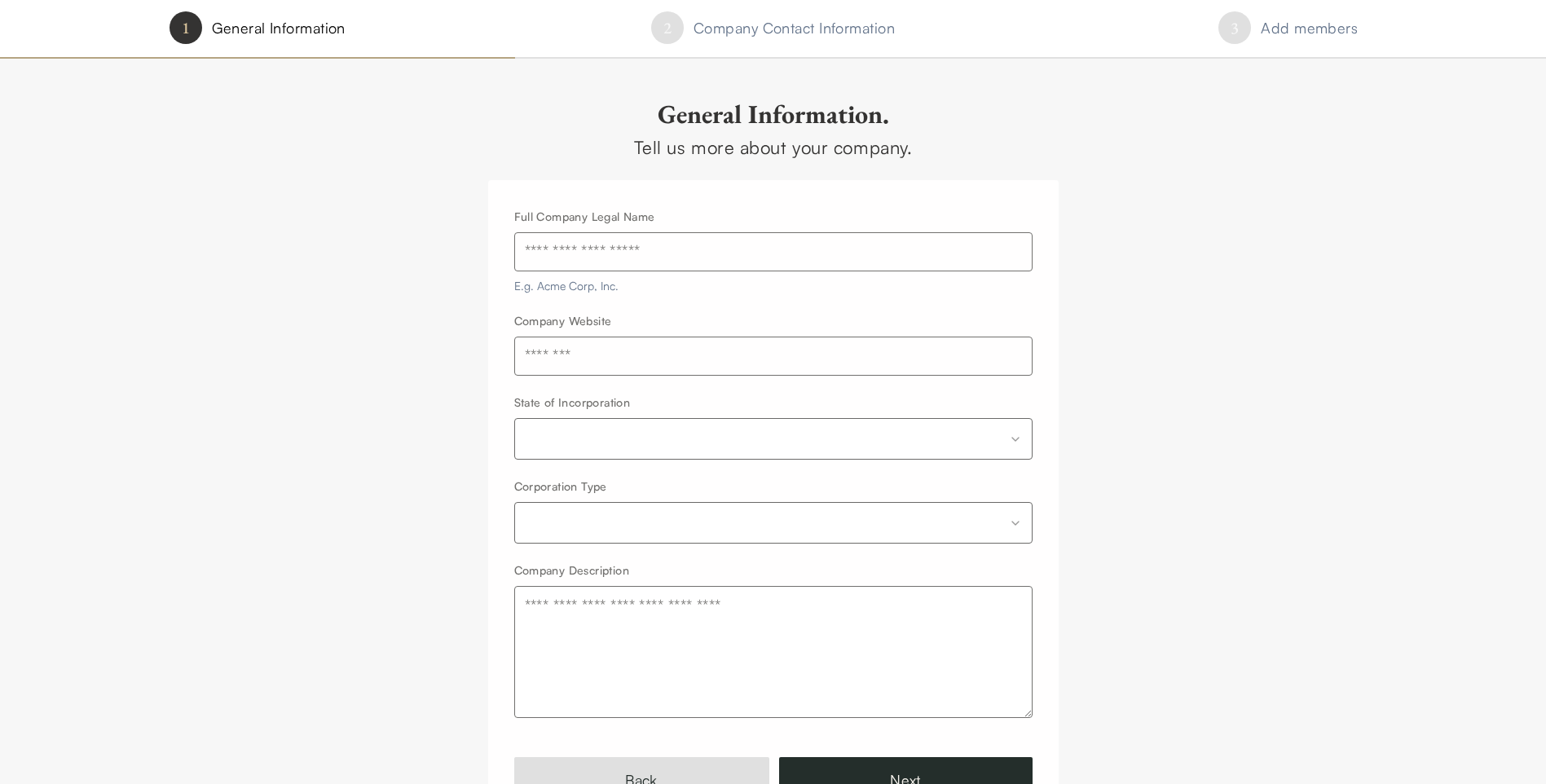 click at bounding box center [773, 252] 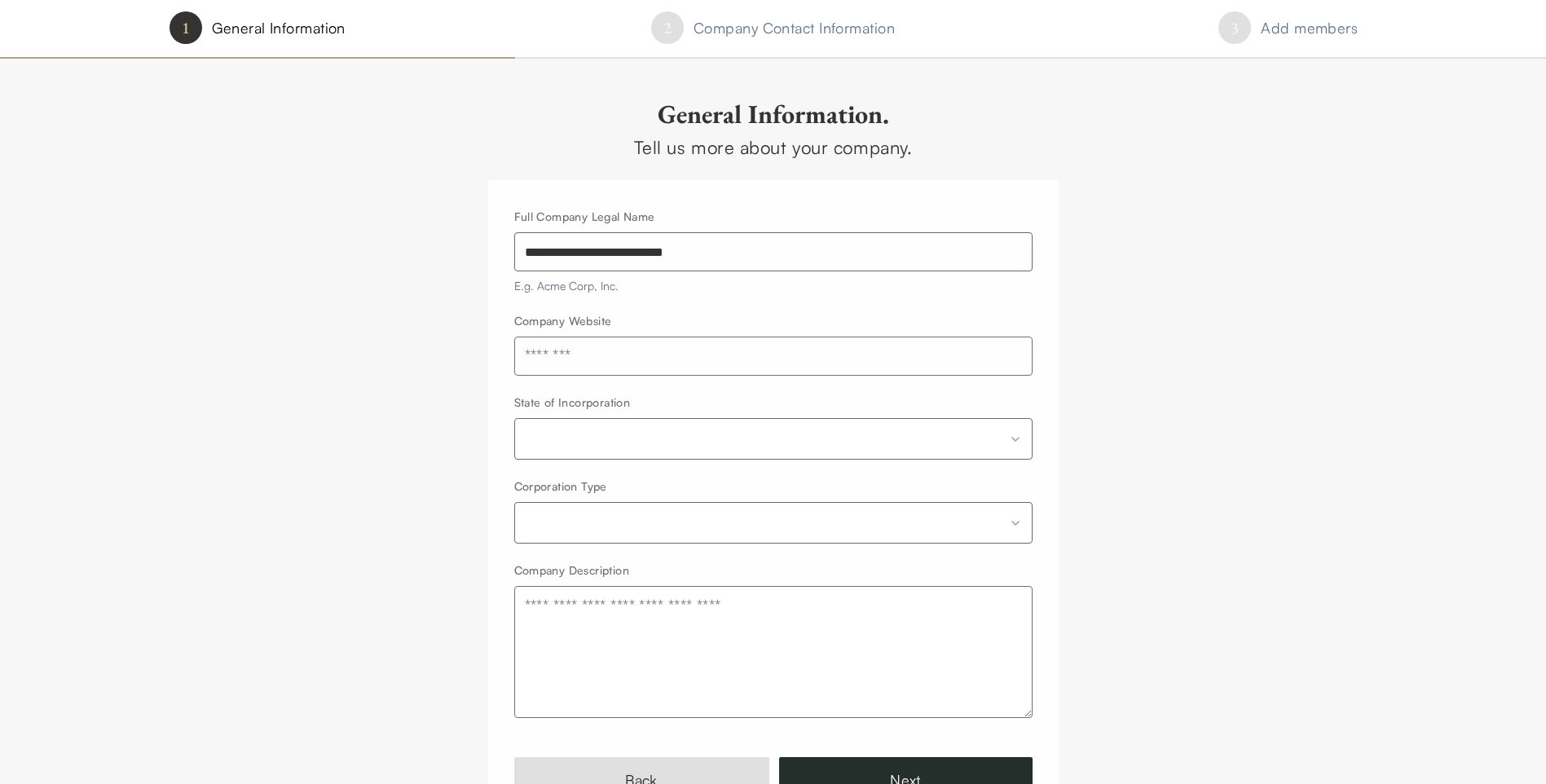 click at bounding box center [773, 356] 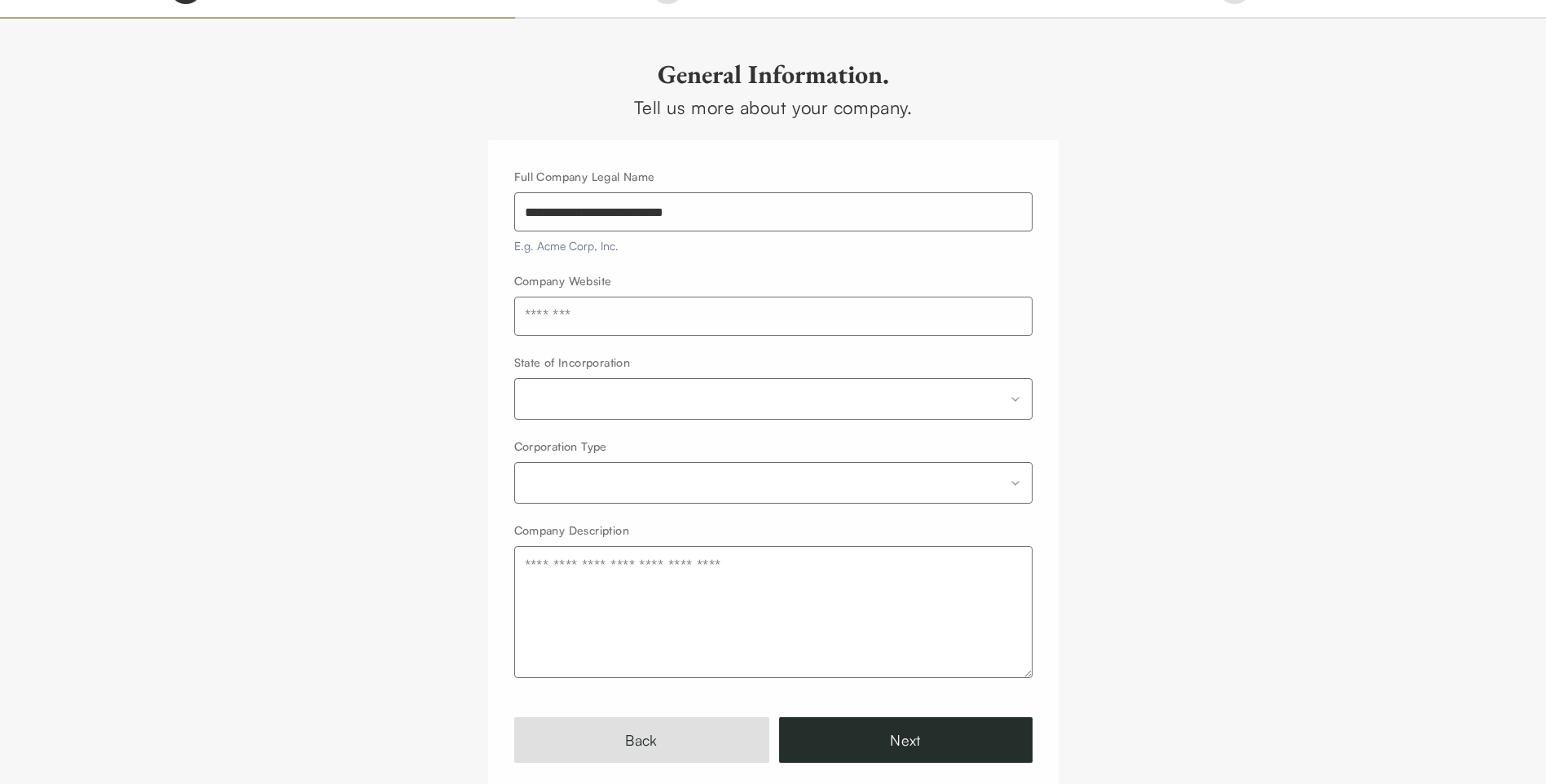scroll, scrollTop: 58, scrollLeft: 0, axis: vertical 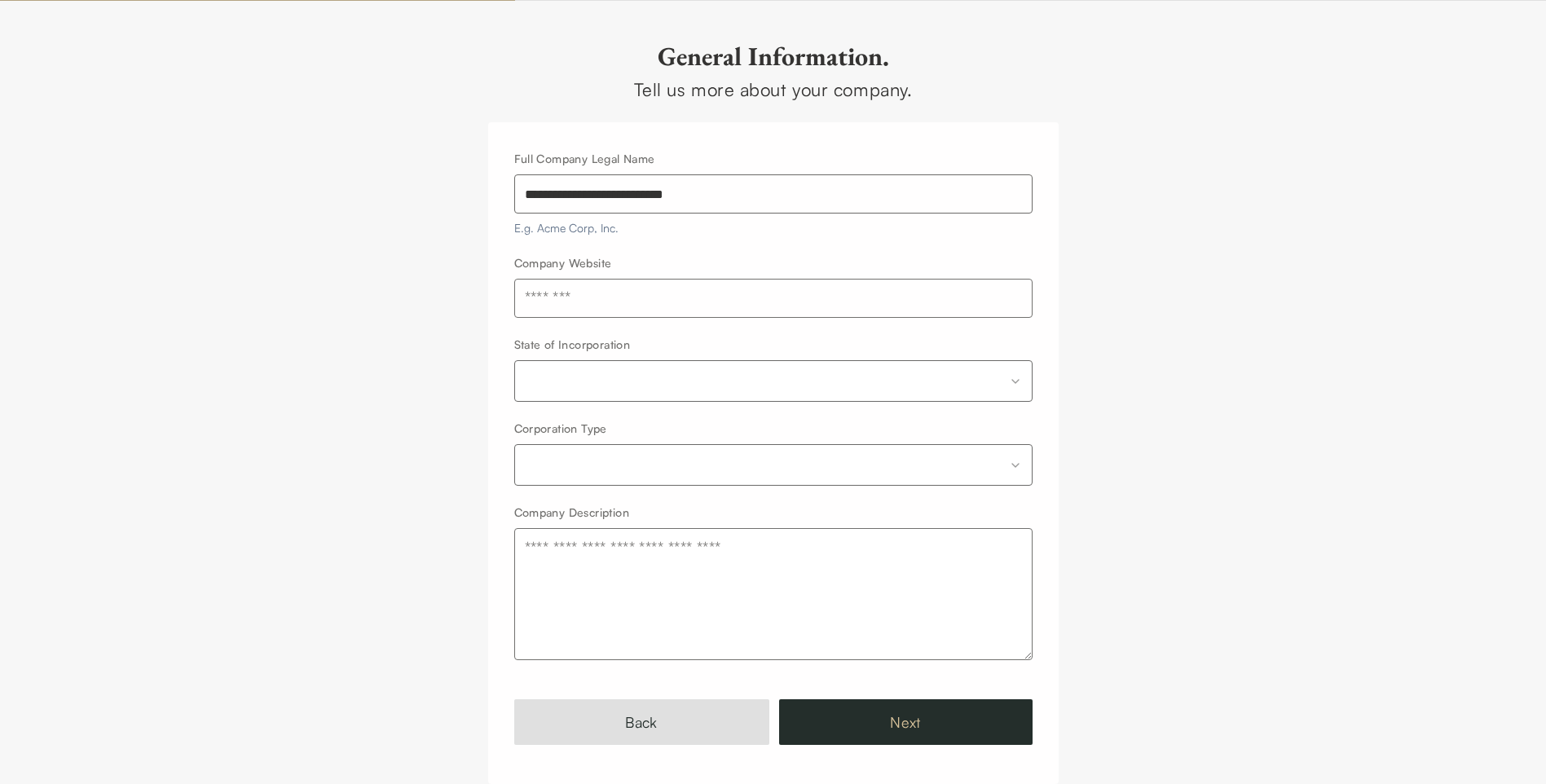 click on "Next" at bounding box center [905, 722] 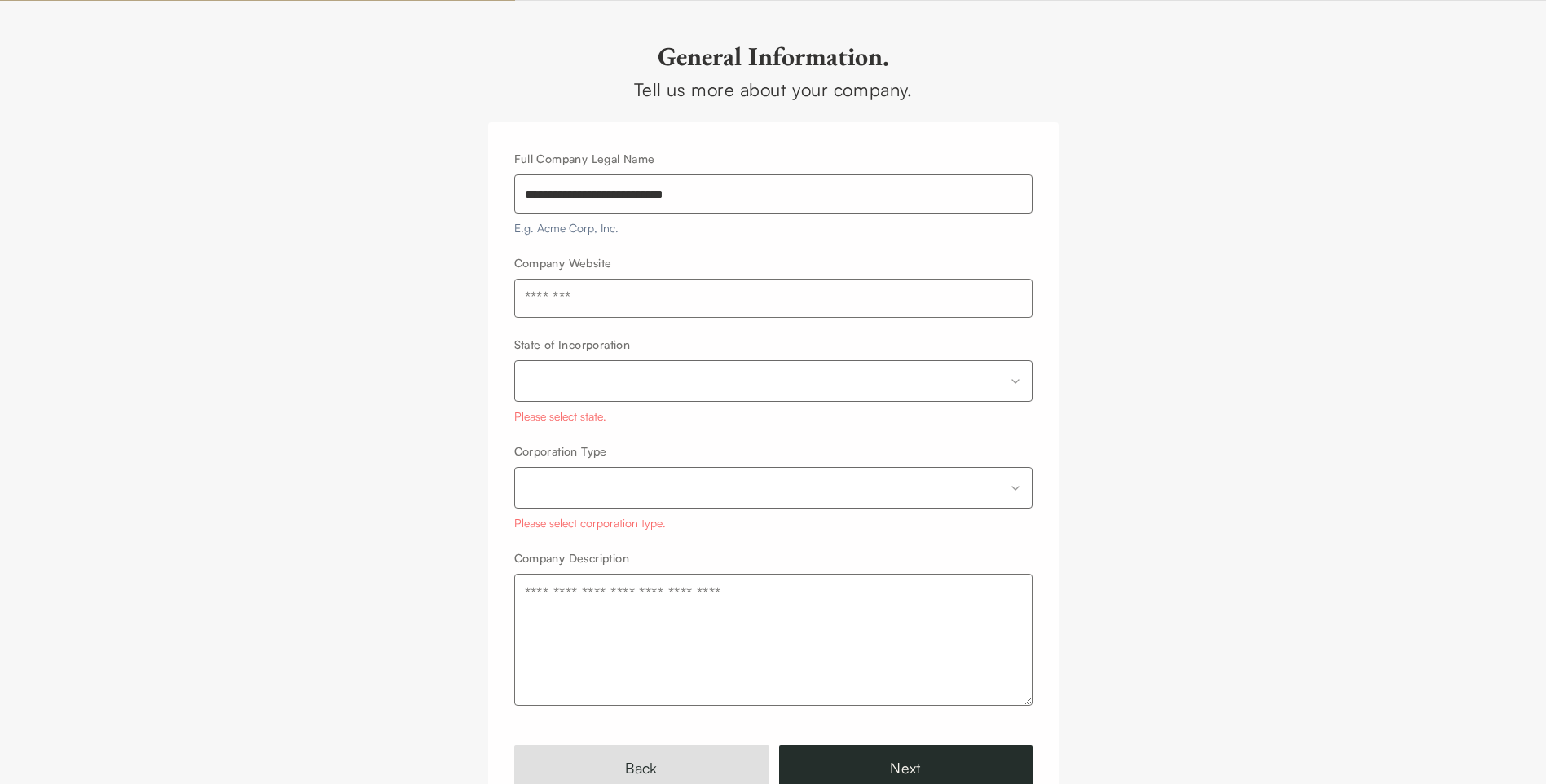 click on "**********" at bounding box center [773, 194] 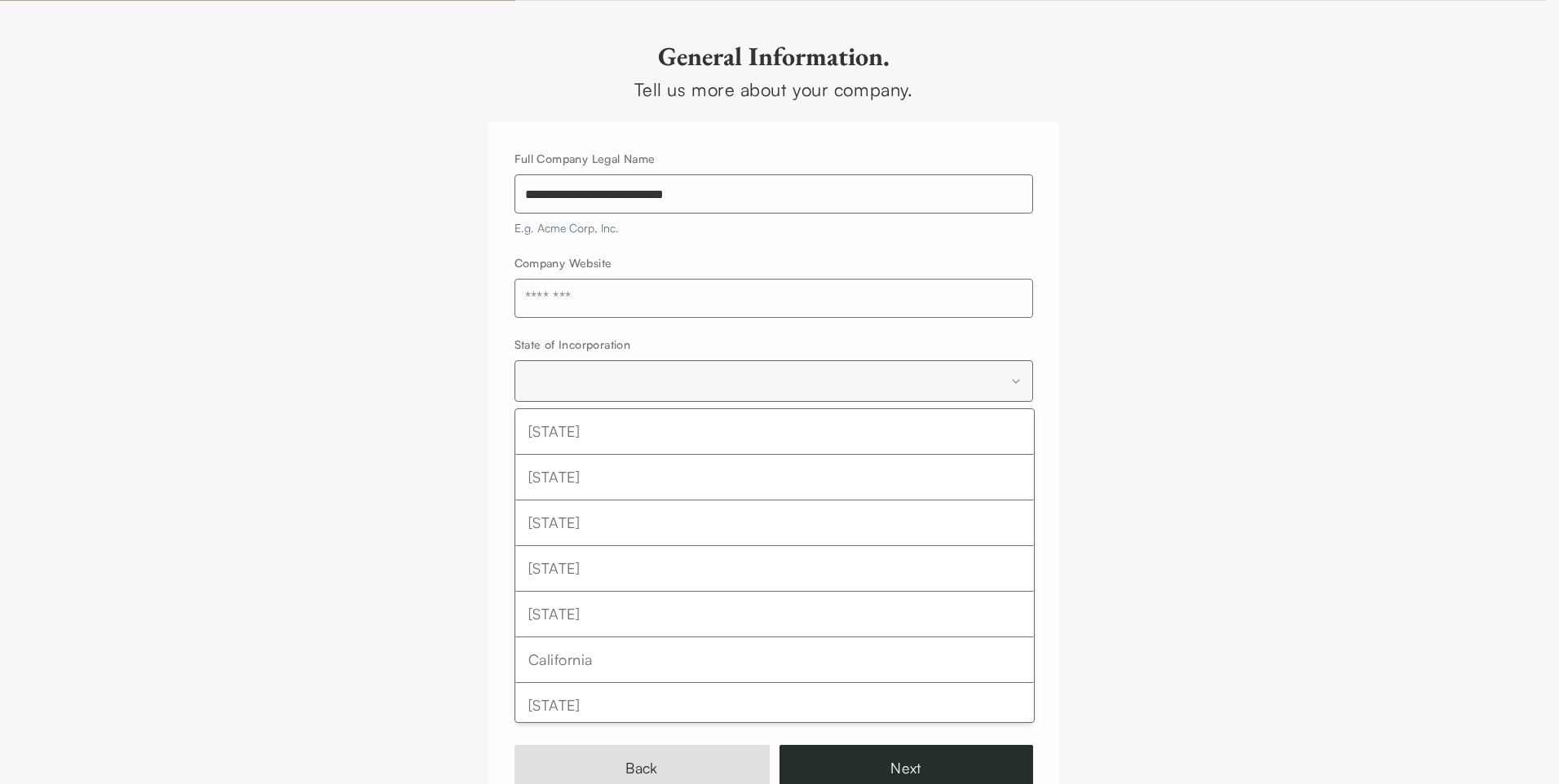 select on "**********" 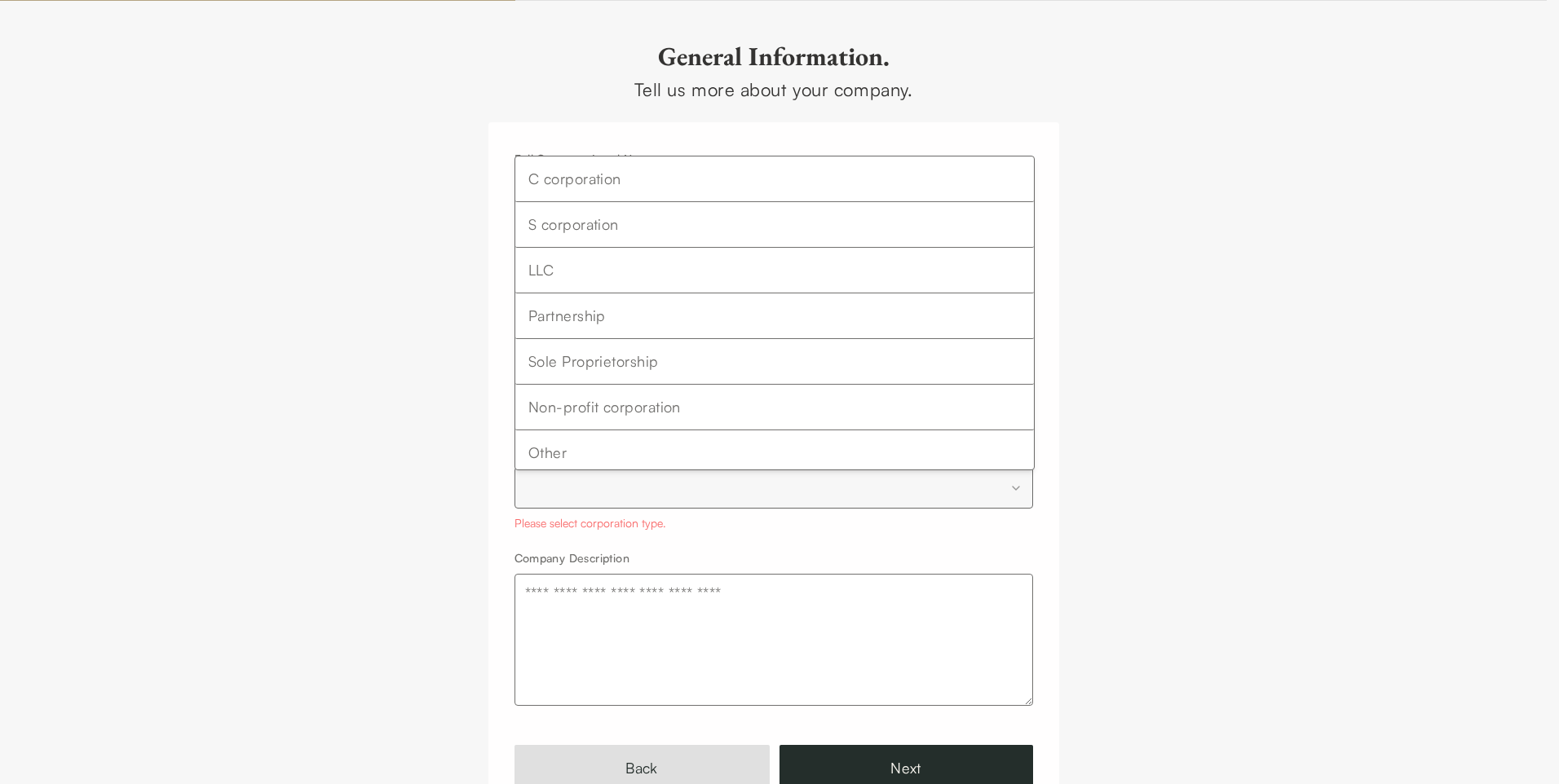 click on "**********" at bounding box center [780, 385] 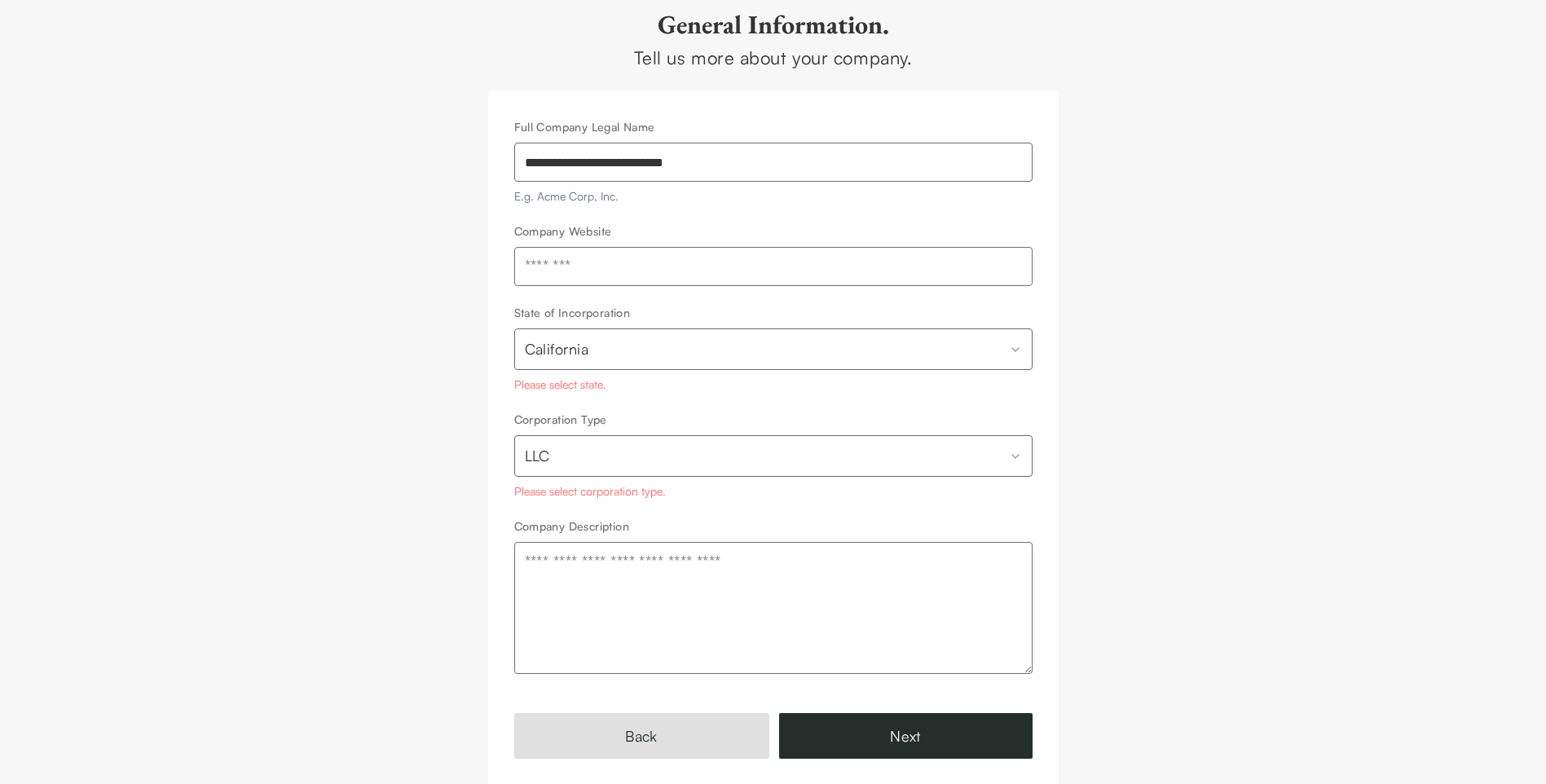 scroll, scrollTop: 104, scrollLeft: 0, axis: vertical 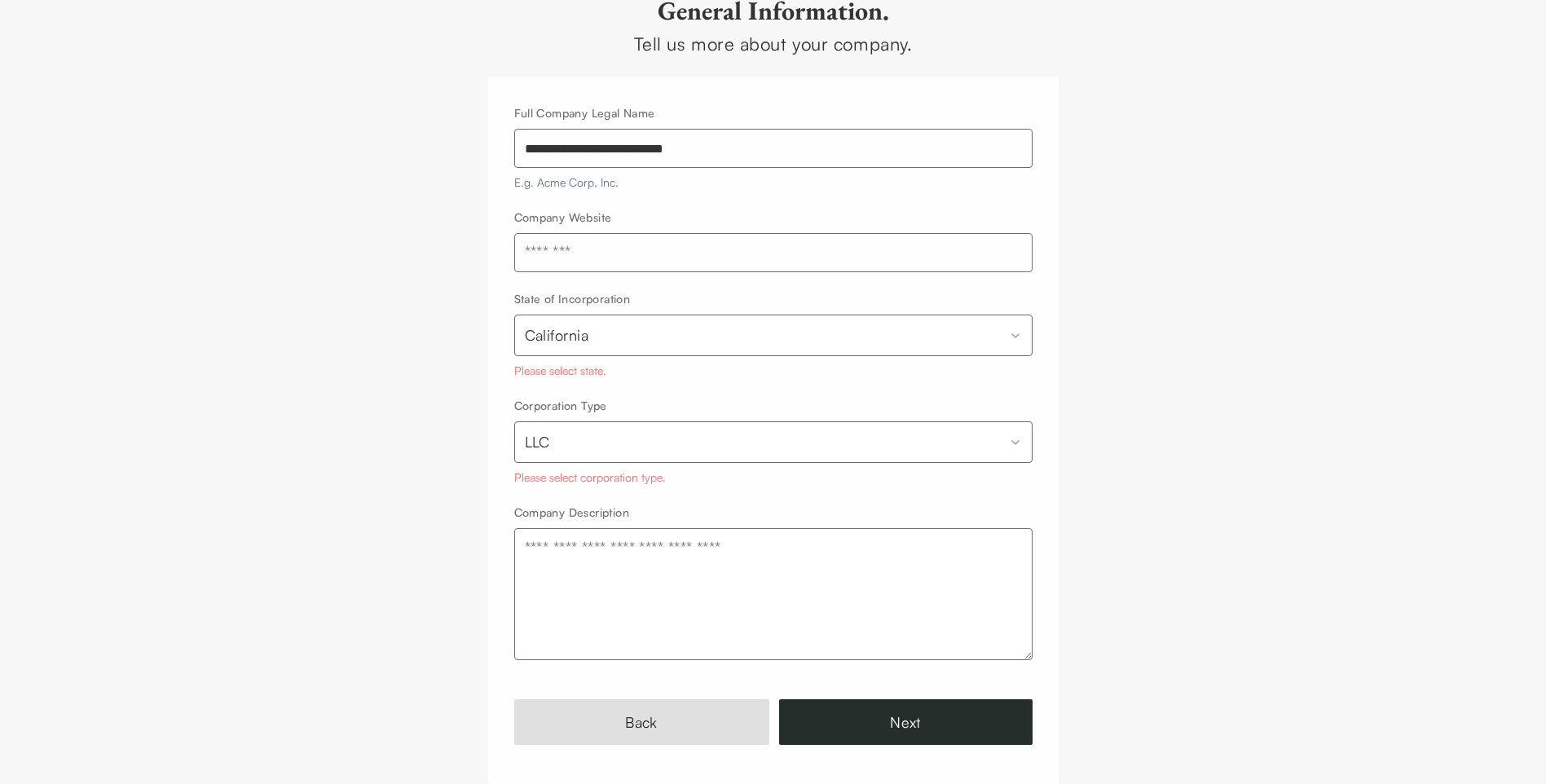 click on "Company Description" at bounding box center [773, 594] 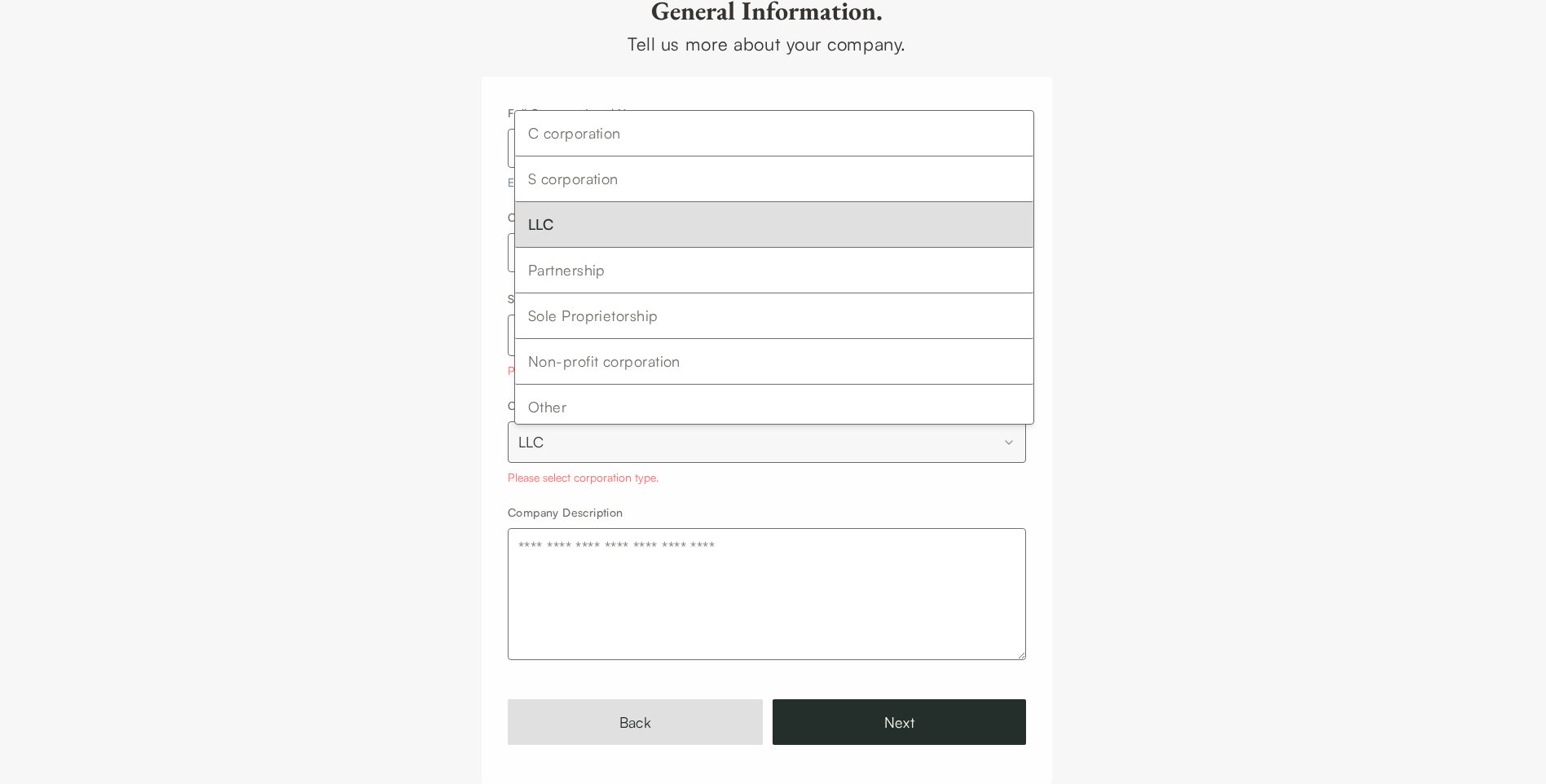 click on "**********" at bounding box center (773, 340) 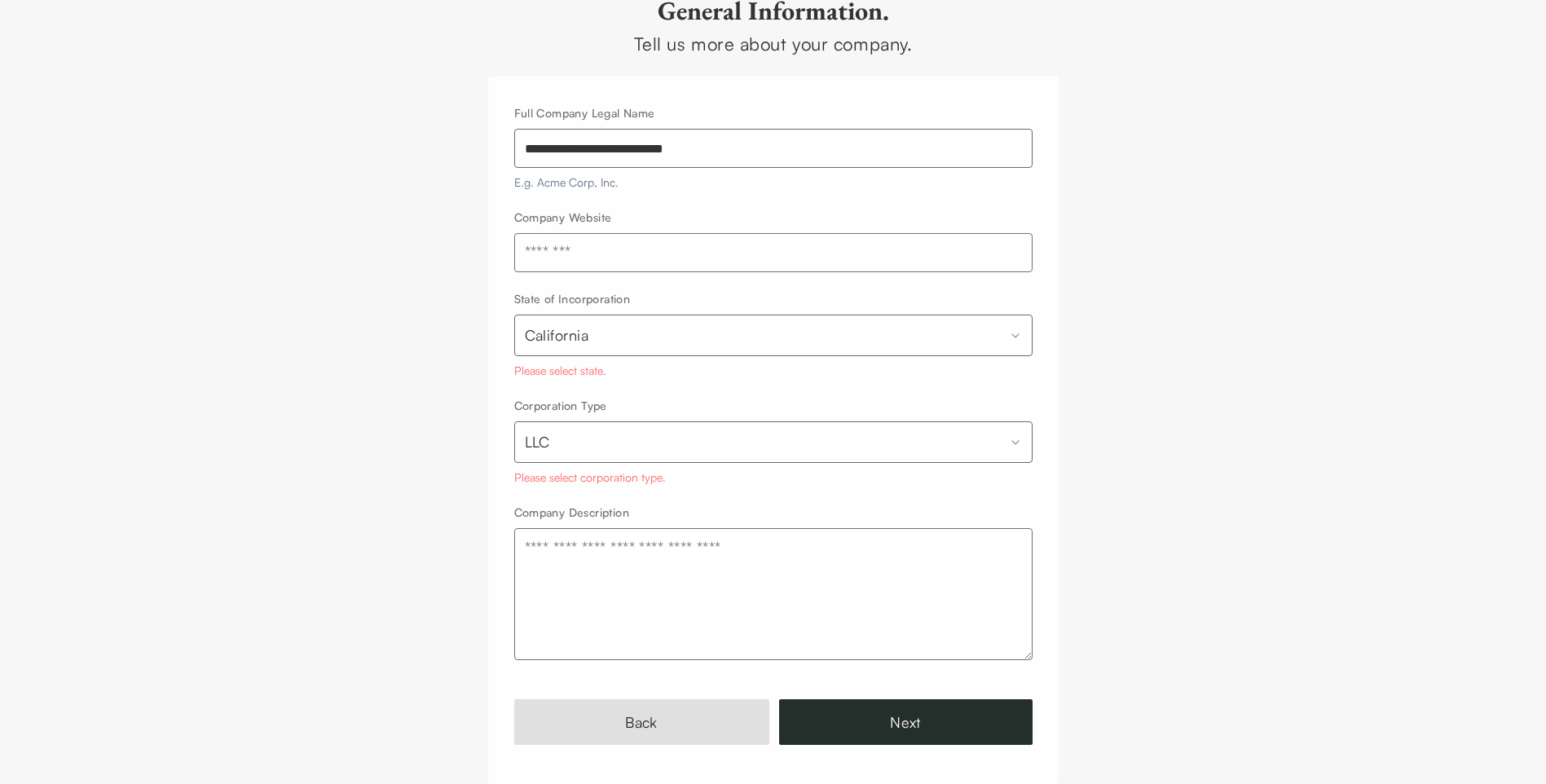 click on "**********" at bounding box center (773, 340) 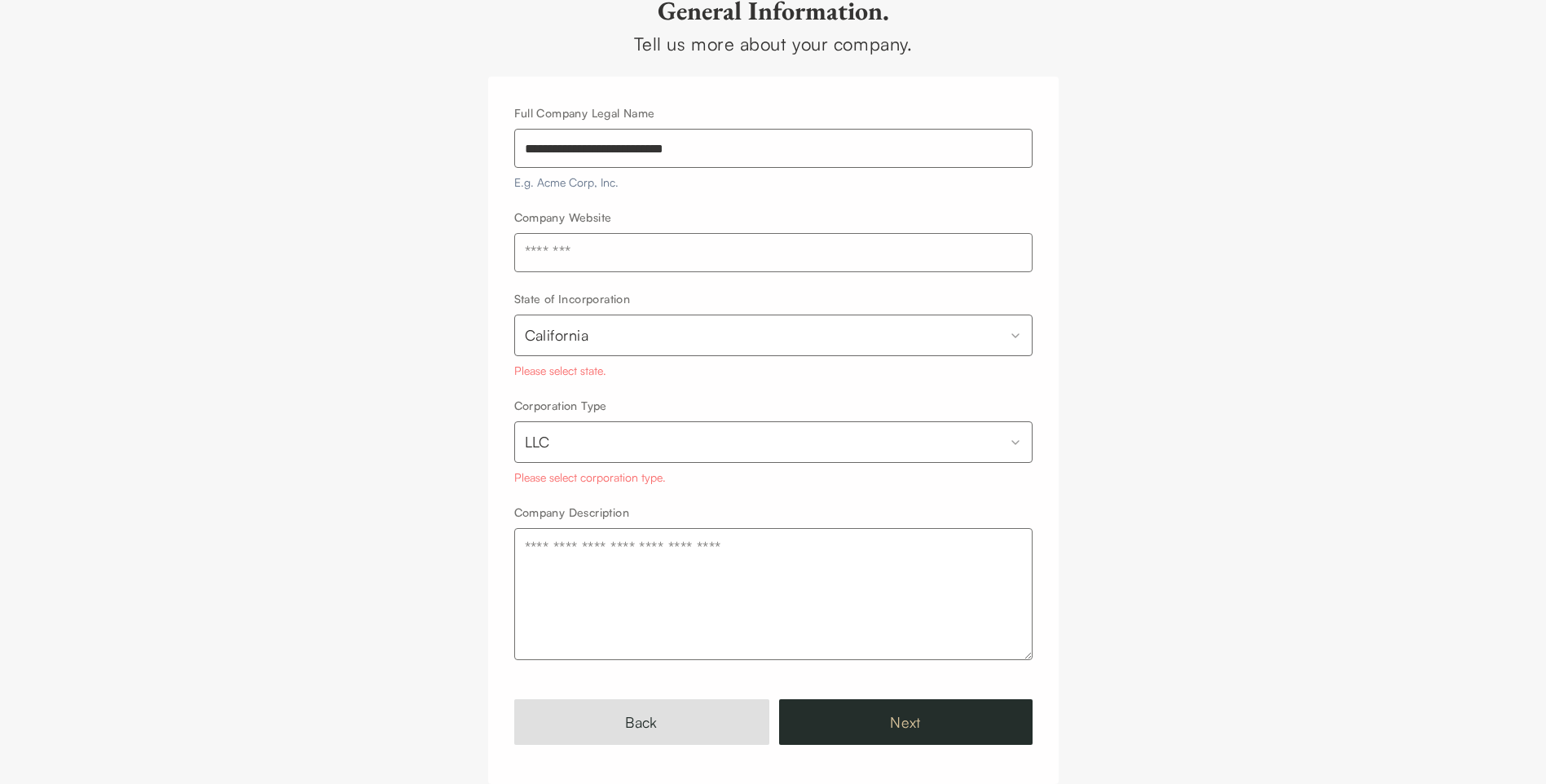 click on "Next" at bounding box center (905, 722) 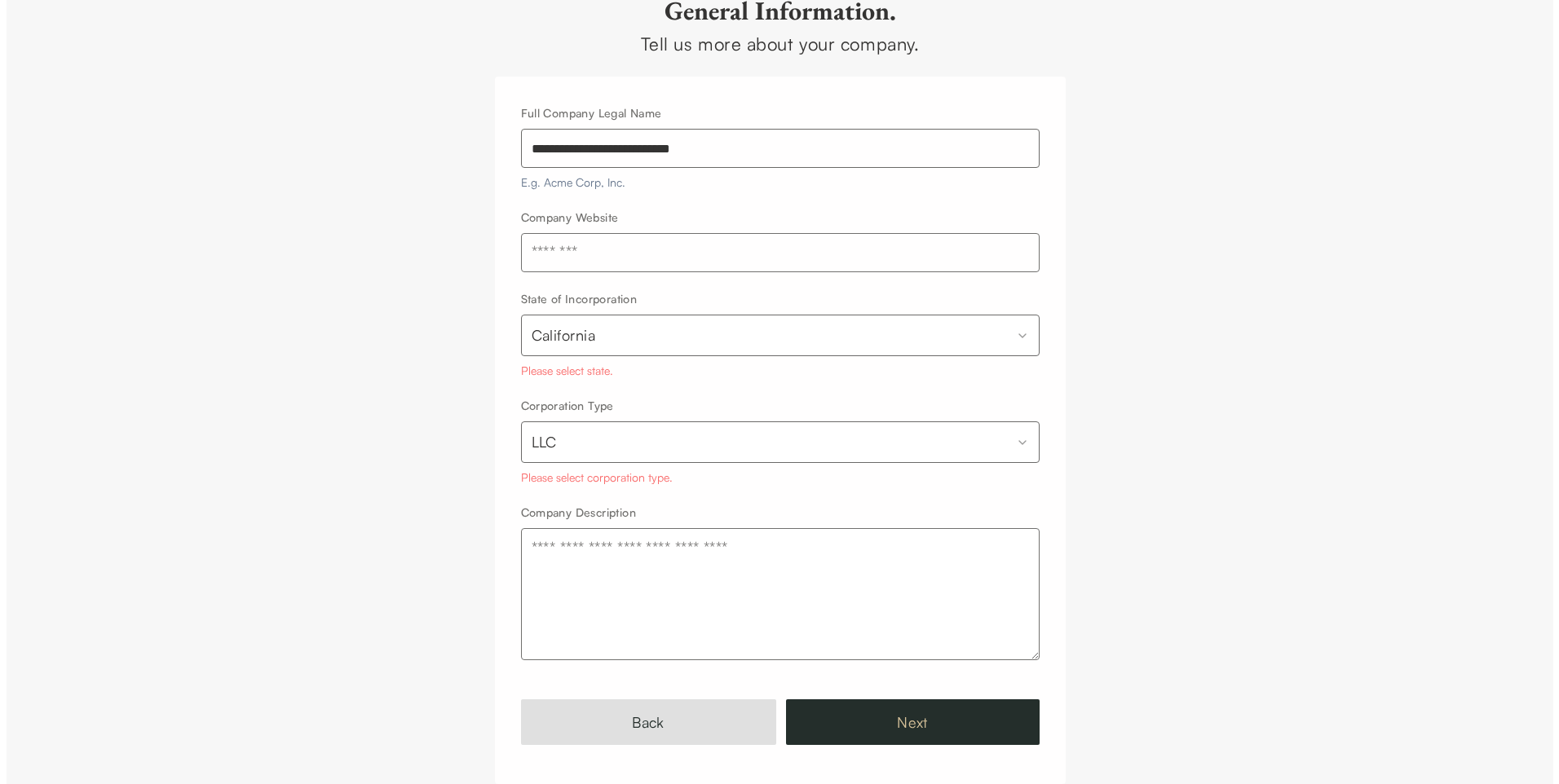 scroll, scrollTop: 58, scrollLeft: 0, axis: vertical 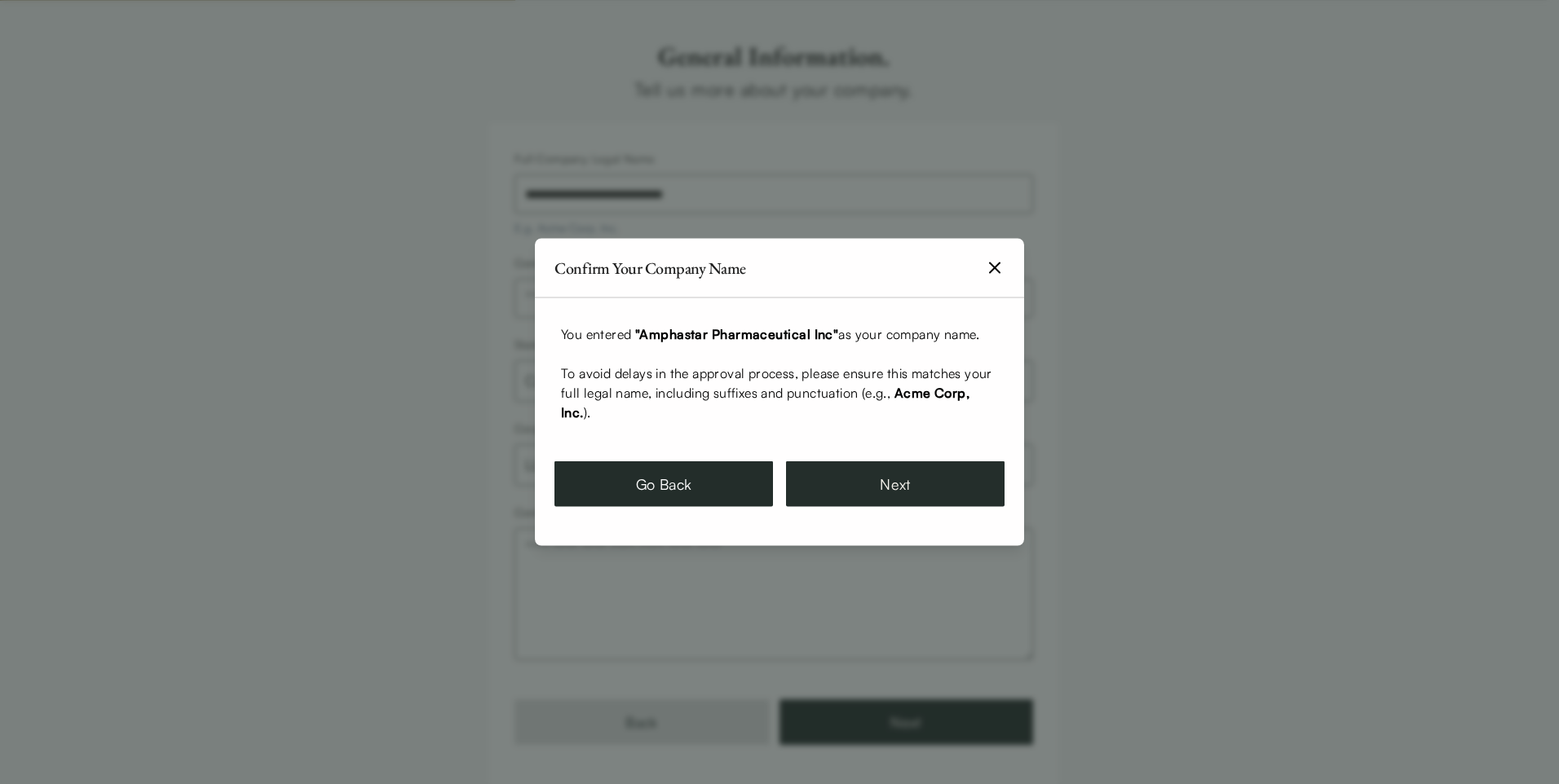 click on "Go Back" at bounding box center [664, 484] 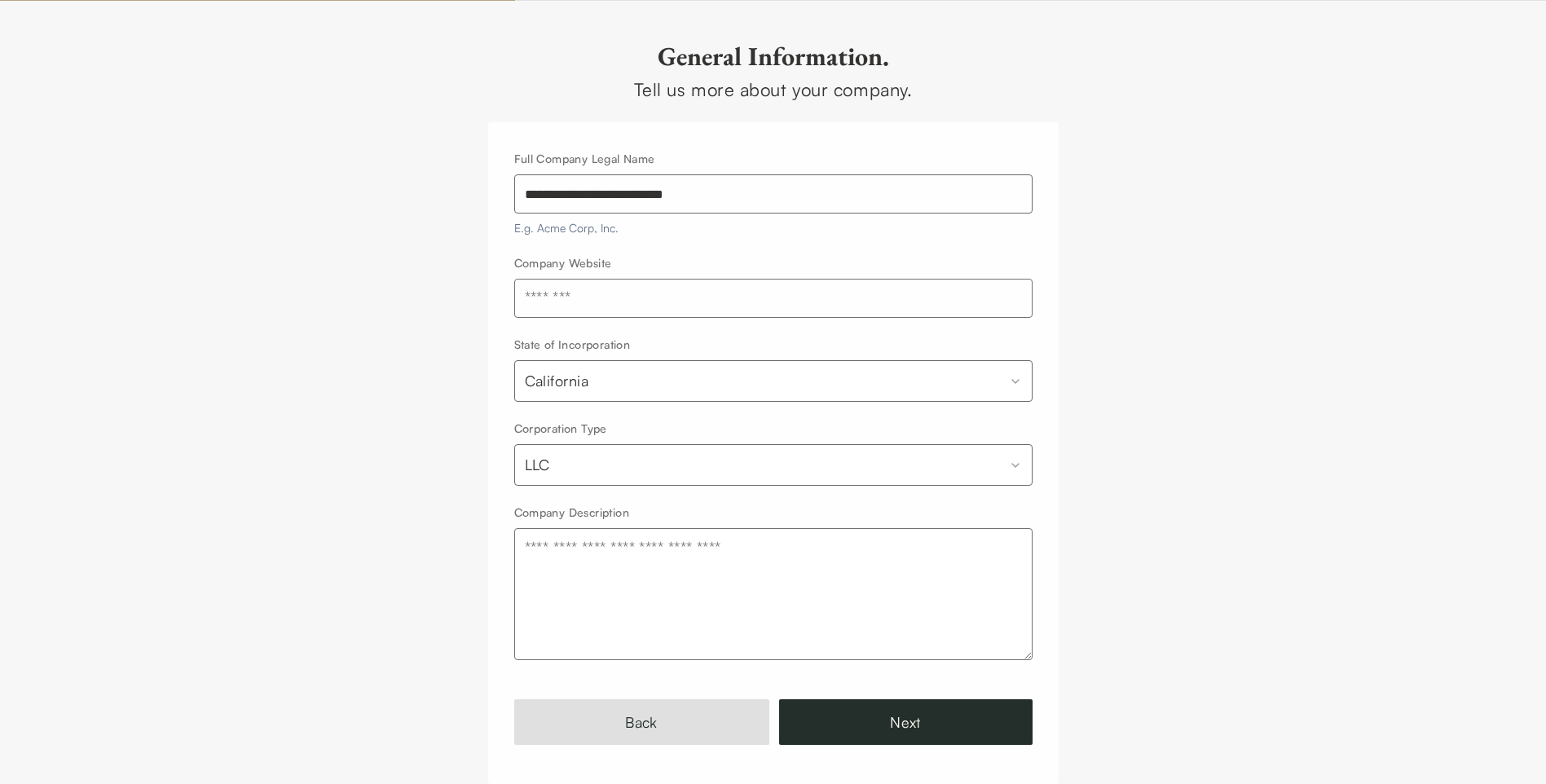 drag, startPoint x: 664, startPoint y: 197, endPoint x: 492, endPoint y: 188, distance: 172.2353 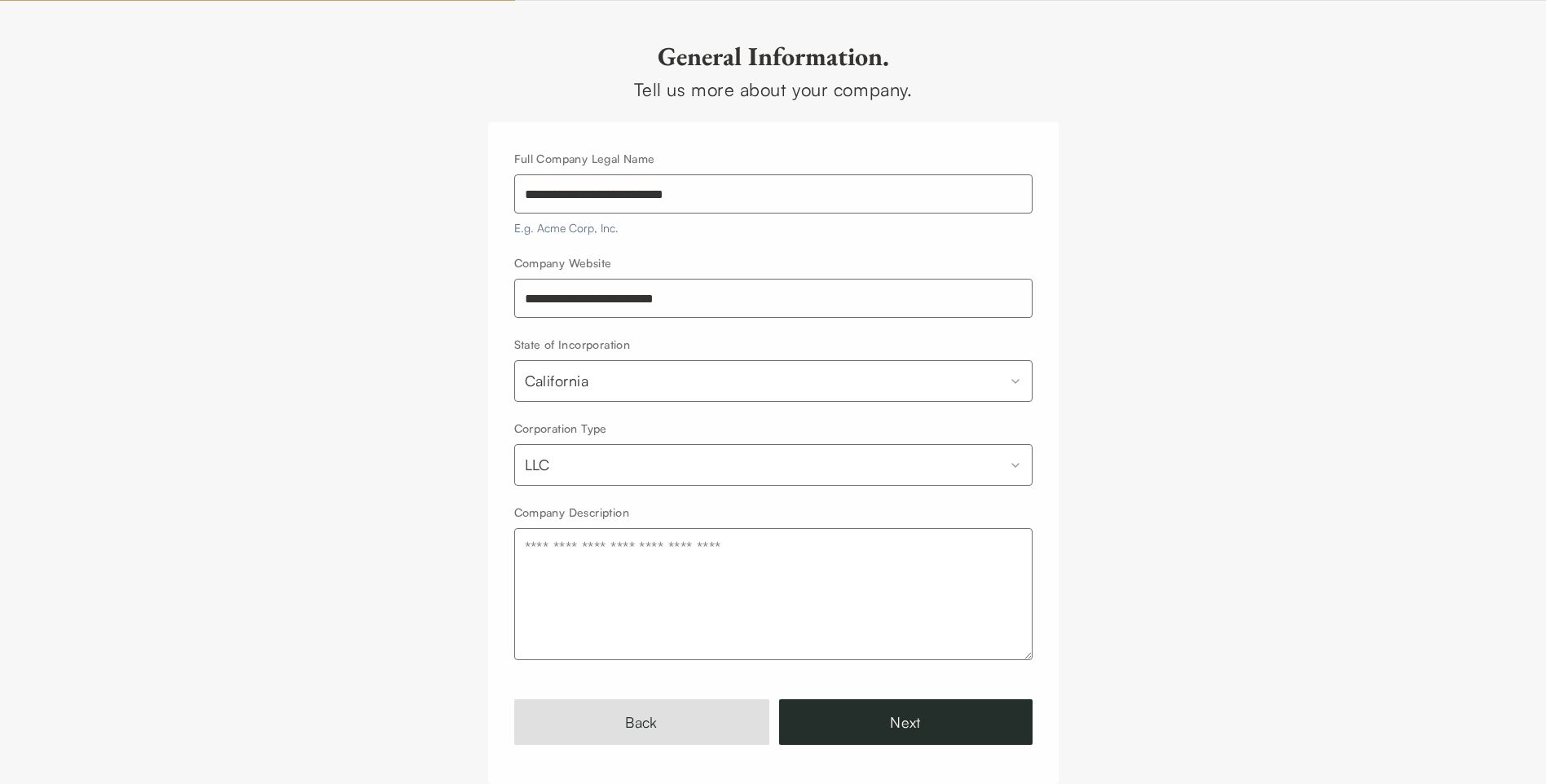type on "**********" 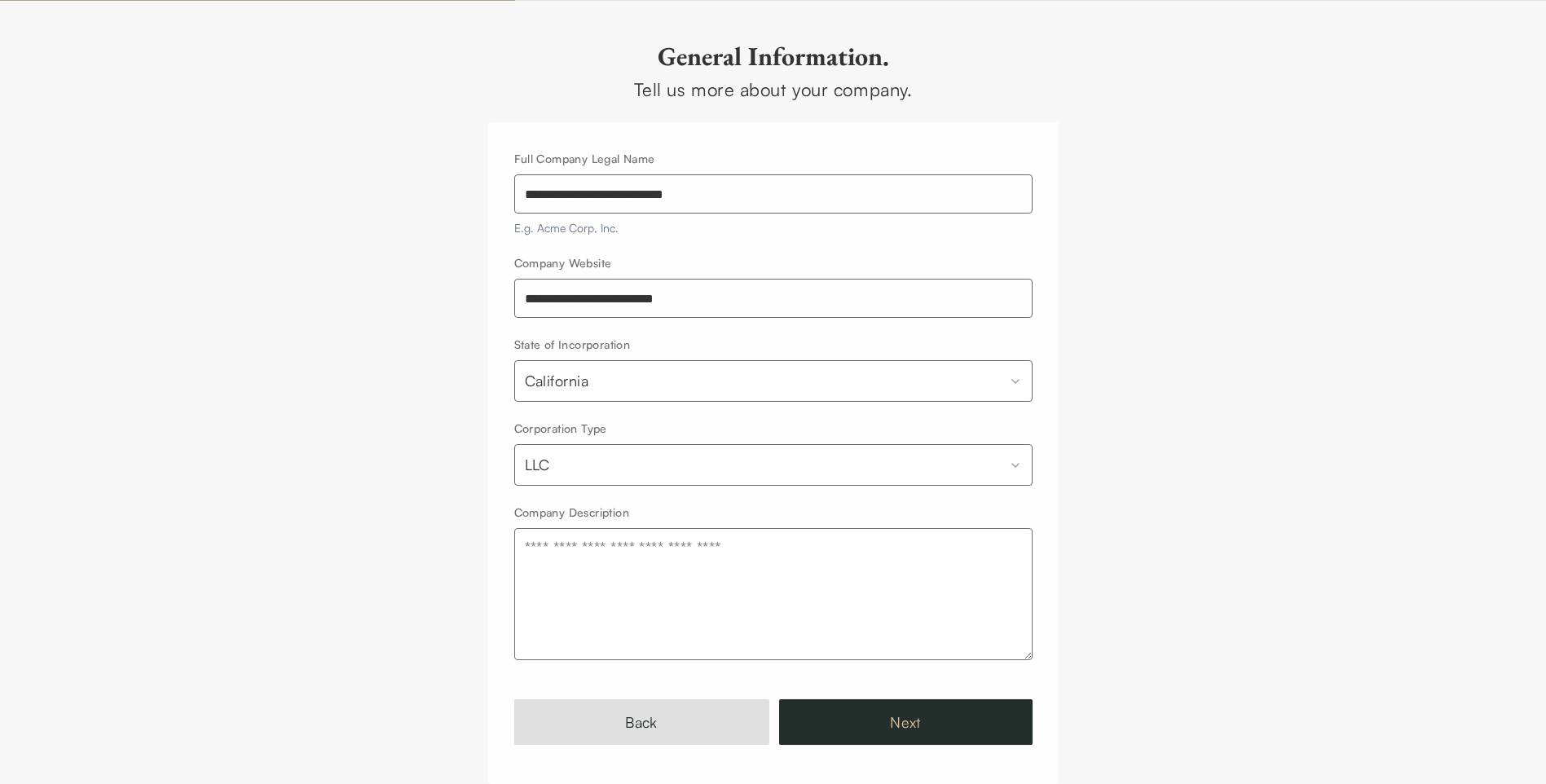 click on "Next" at bounding box center (905, 722) 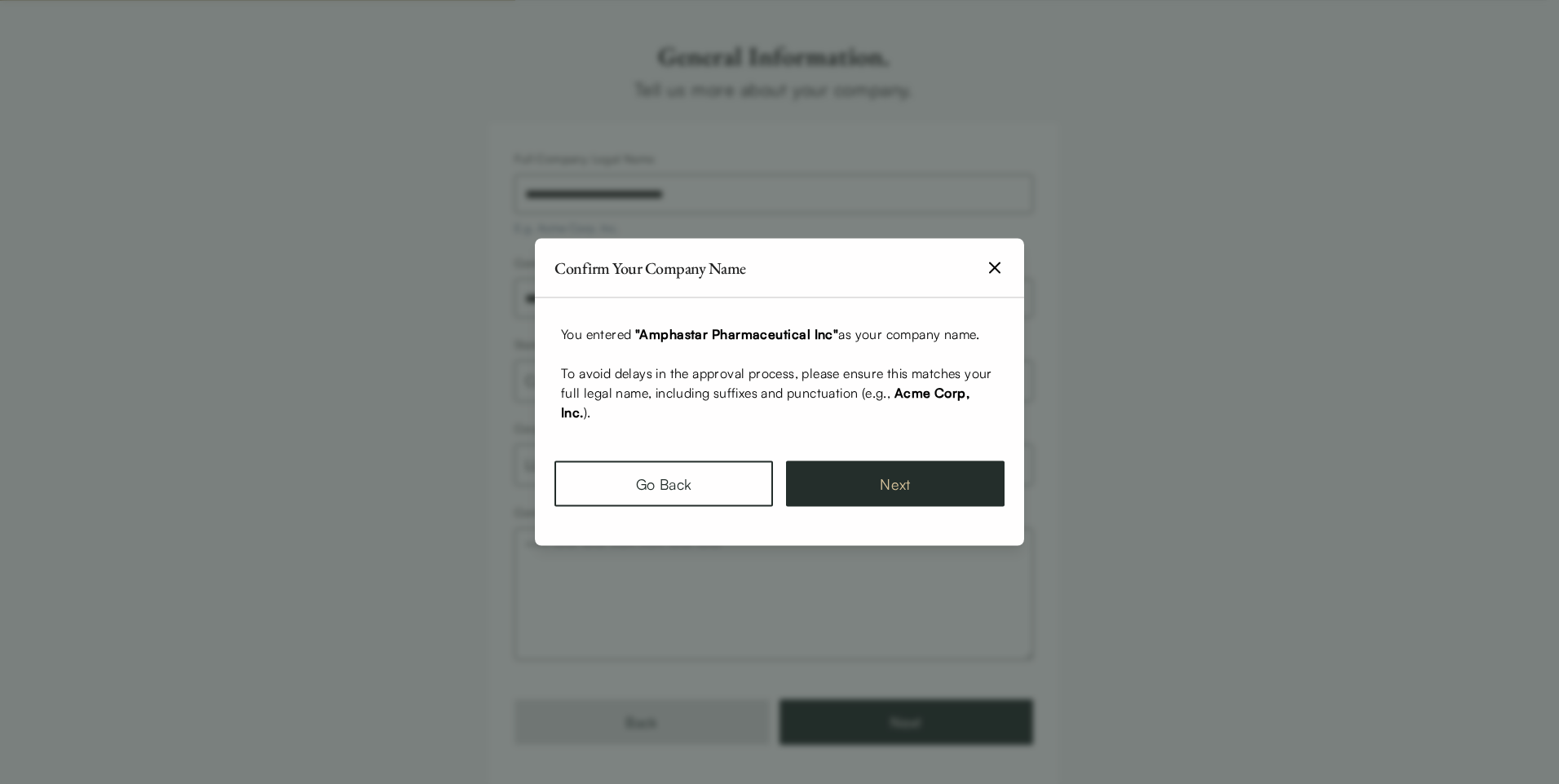 click on "Next" at bounding box center [895, 484] 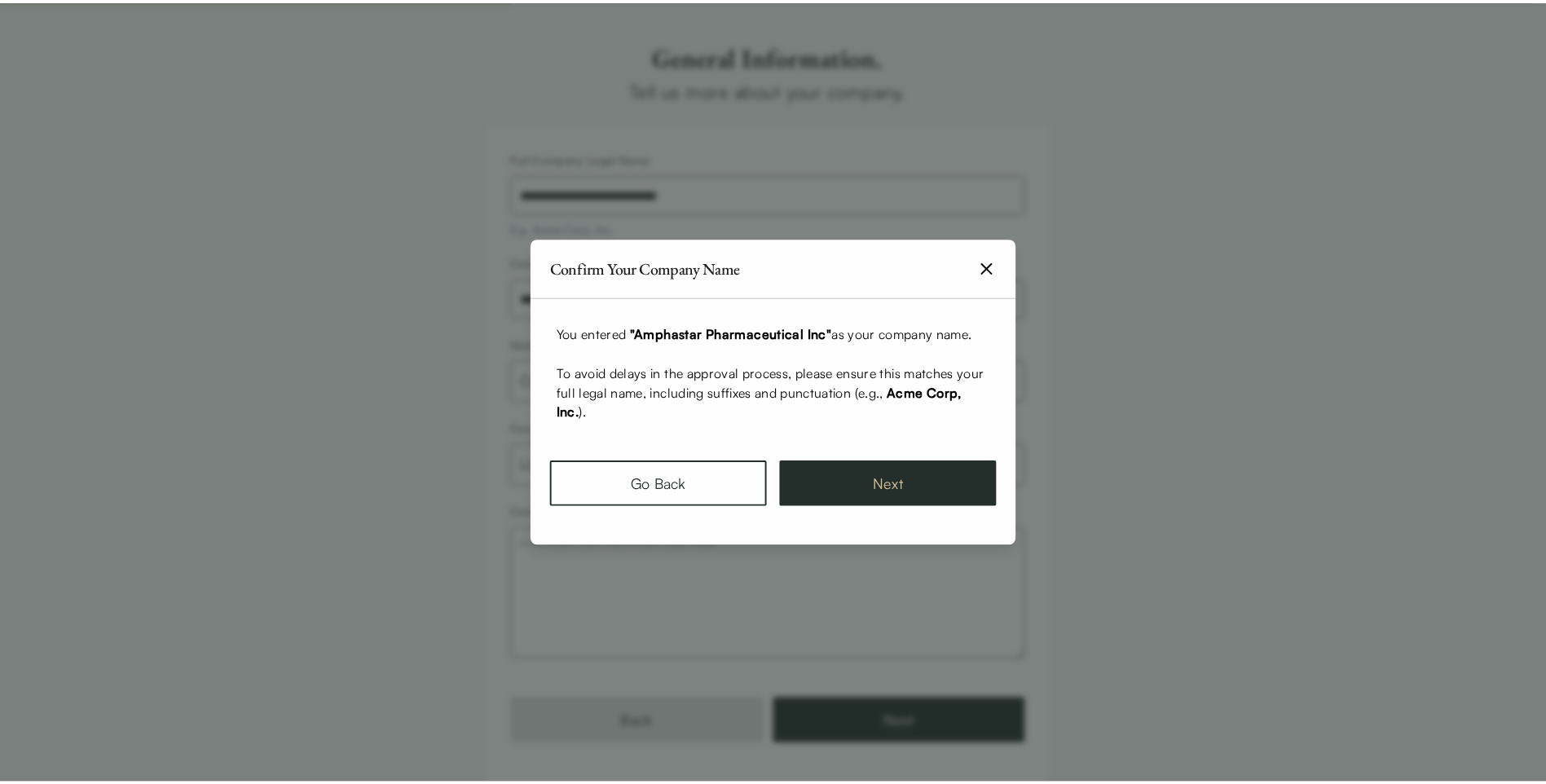 scroll, scrollTop: 3, scrollLeft: 0, axis: vertical 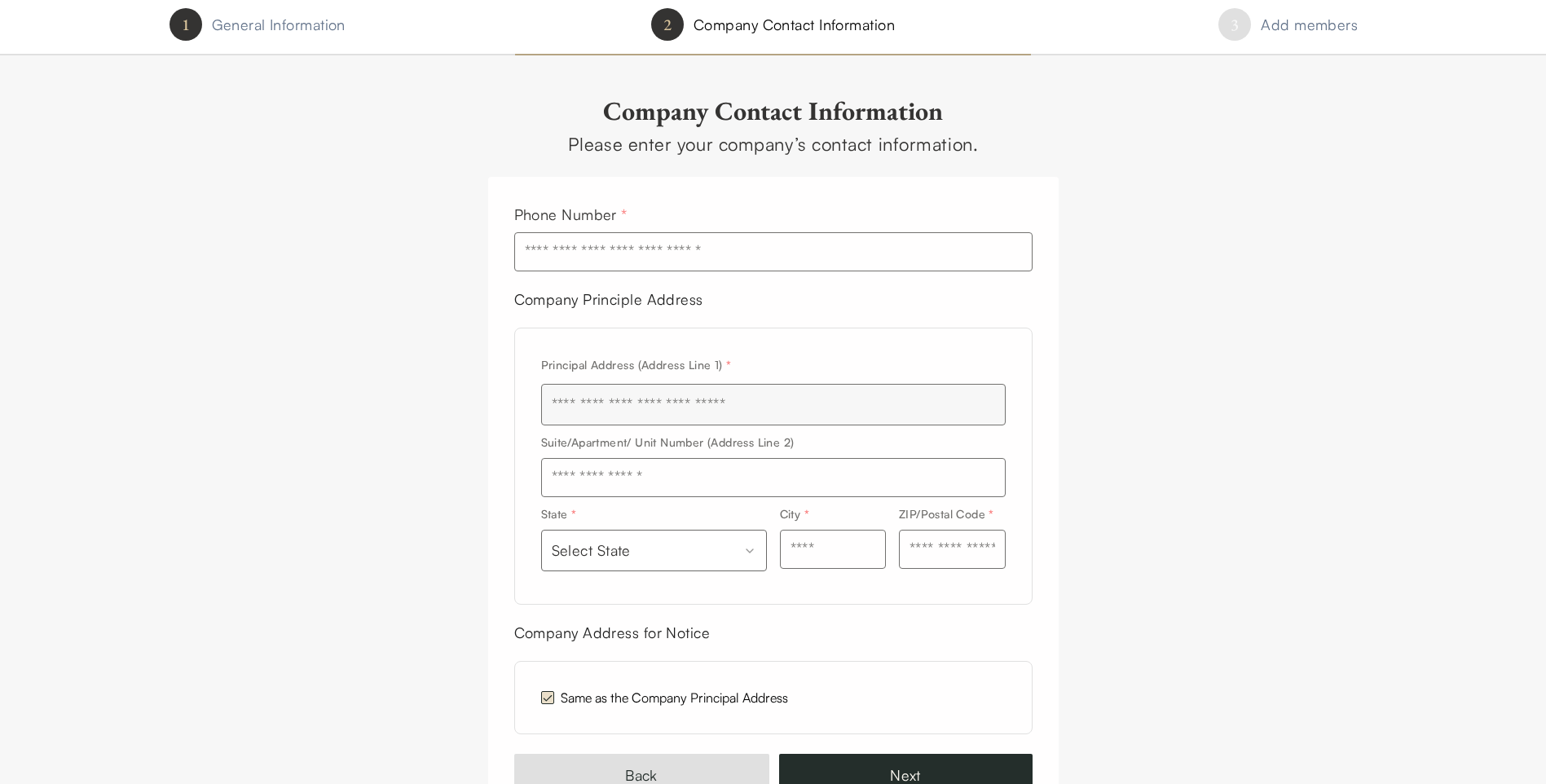 click at bounding box center (773, 252) 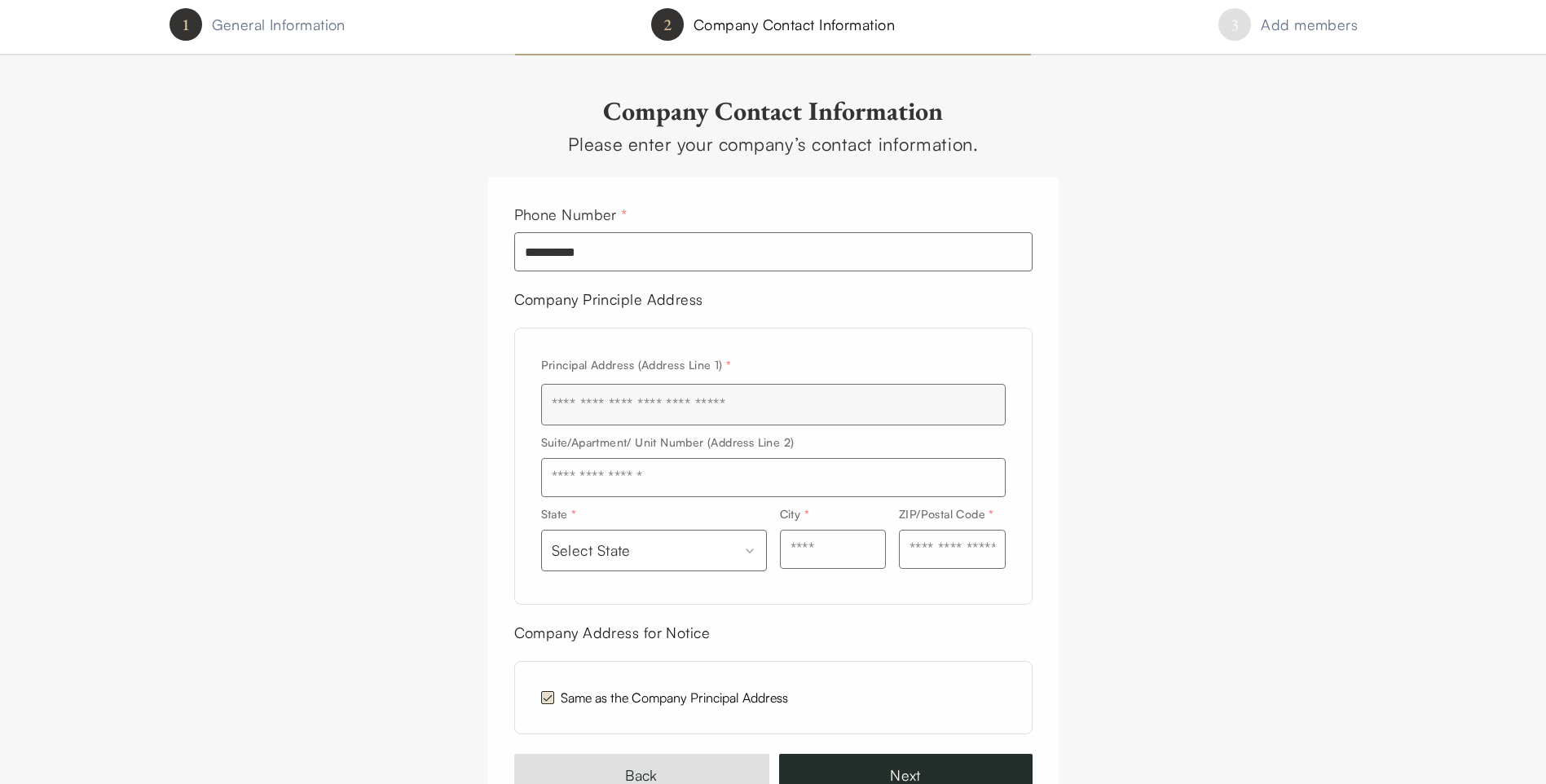 type on "**********" 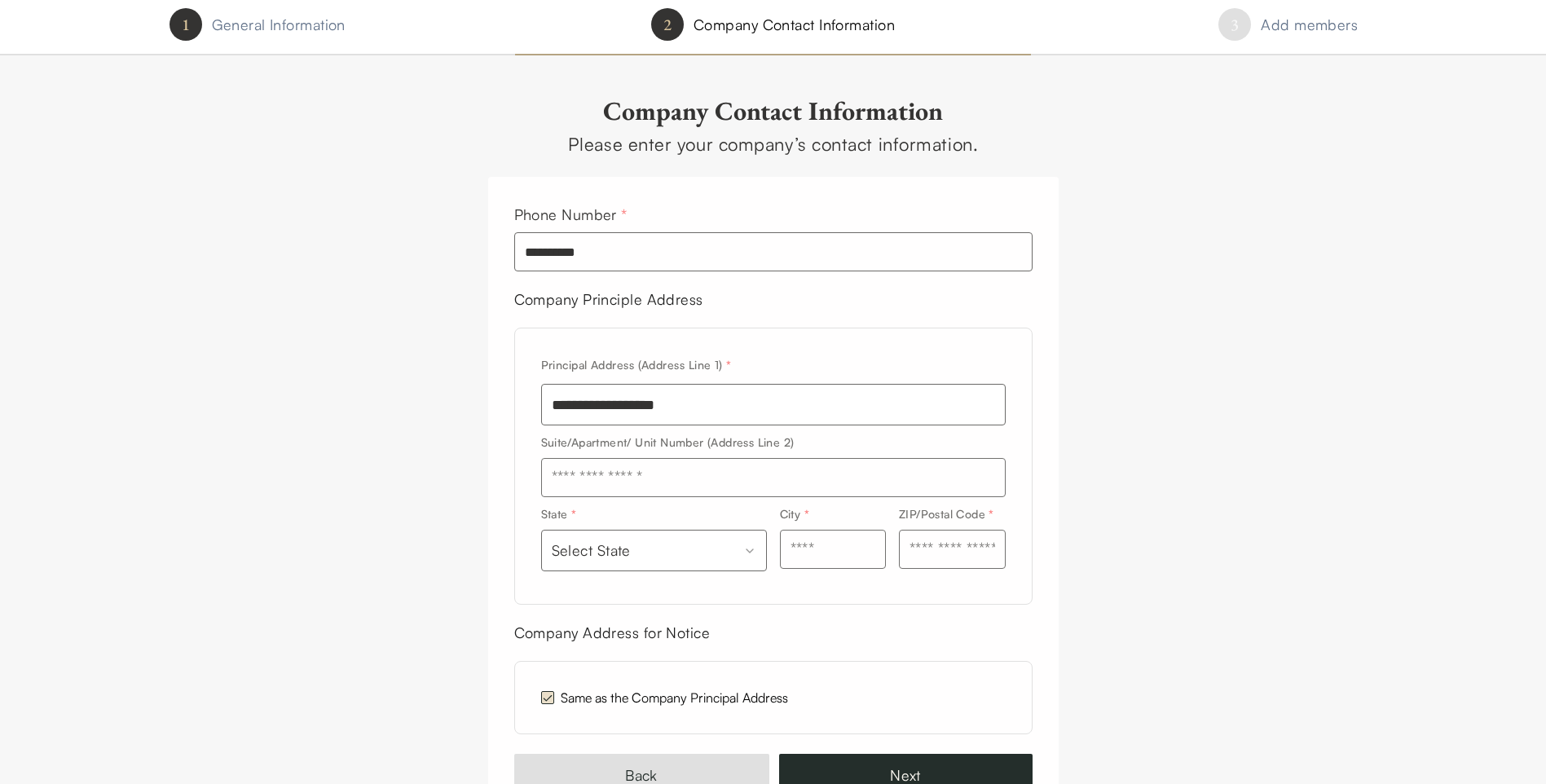 select on "**********" 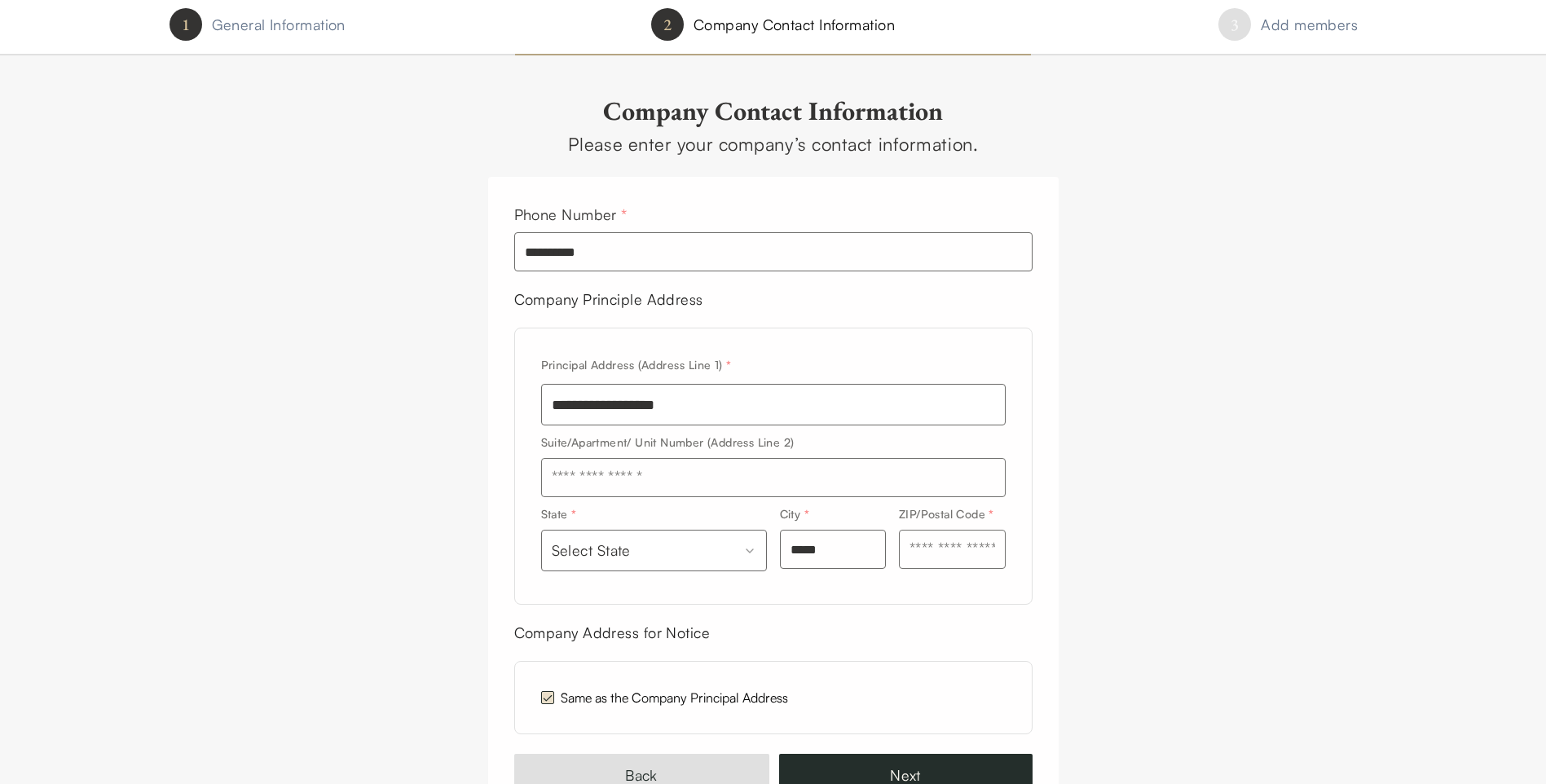 type on "*****" 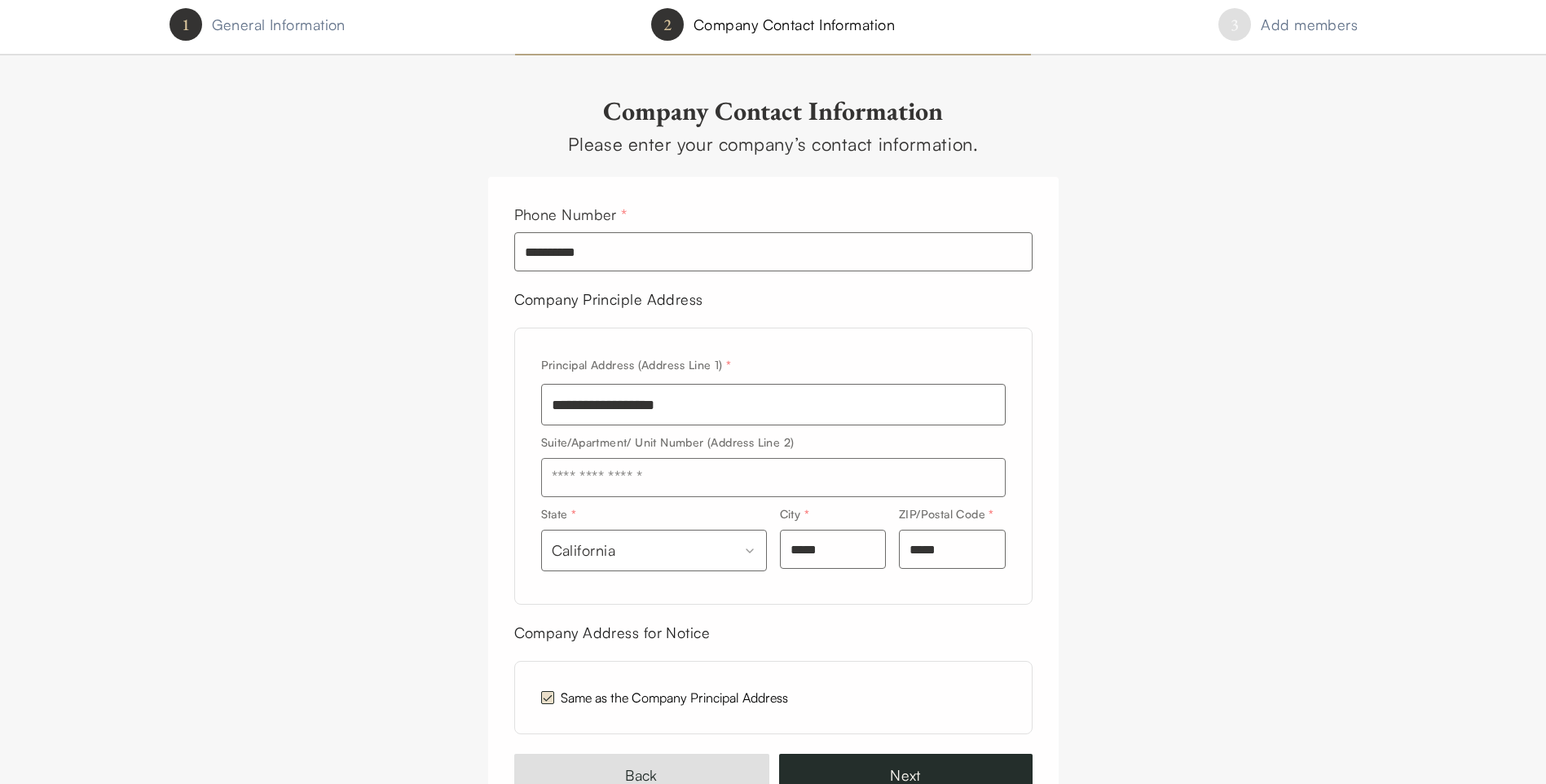 type on "**********" 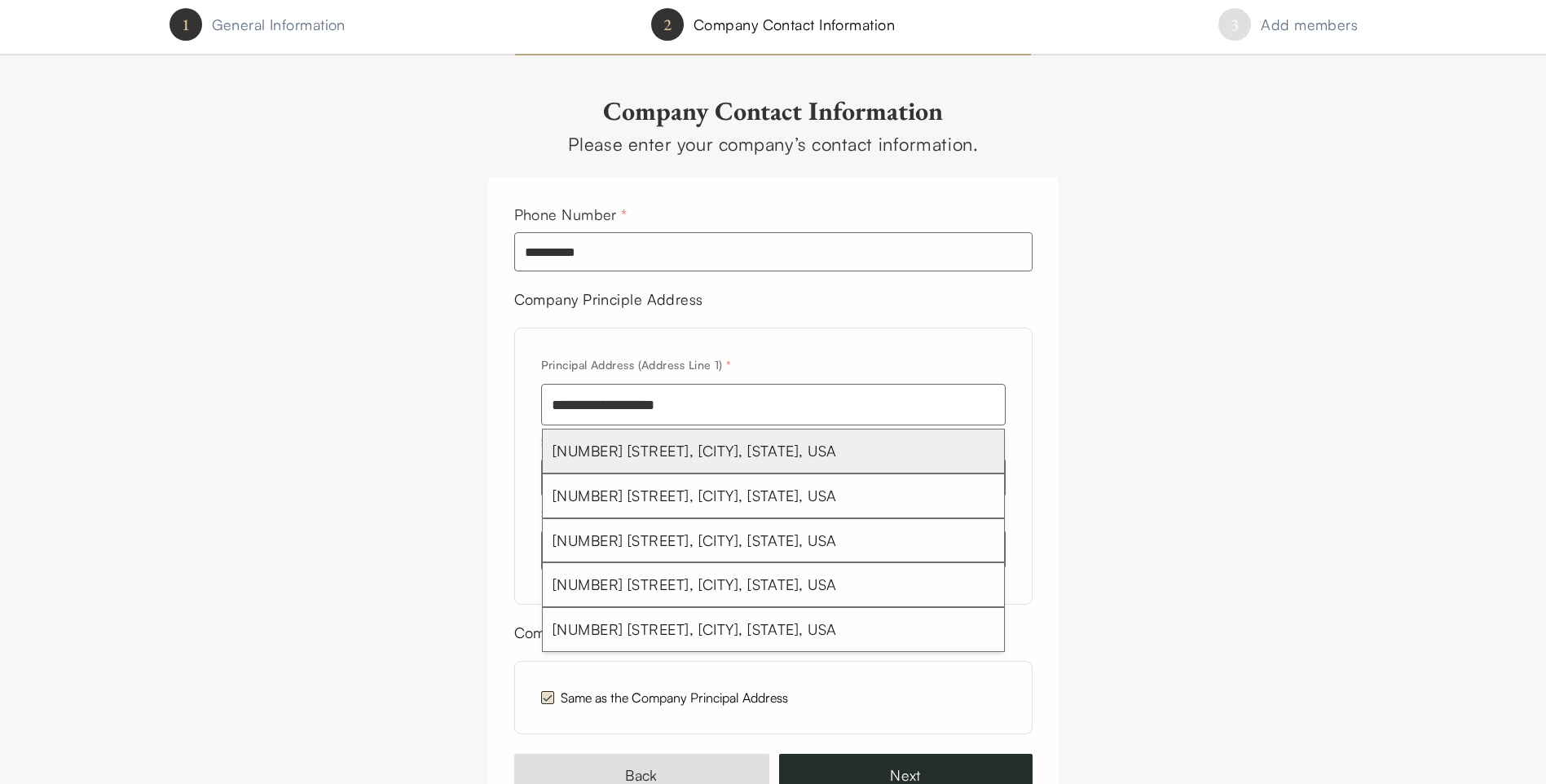 click on "[NUMBER] [STREET], [CITY], [STATE], USA" at bounding box center (773, 451) 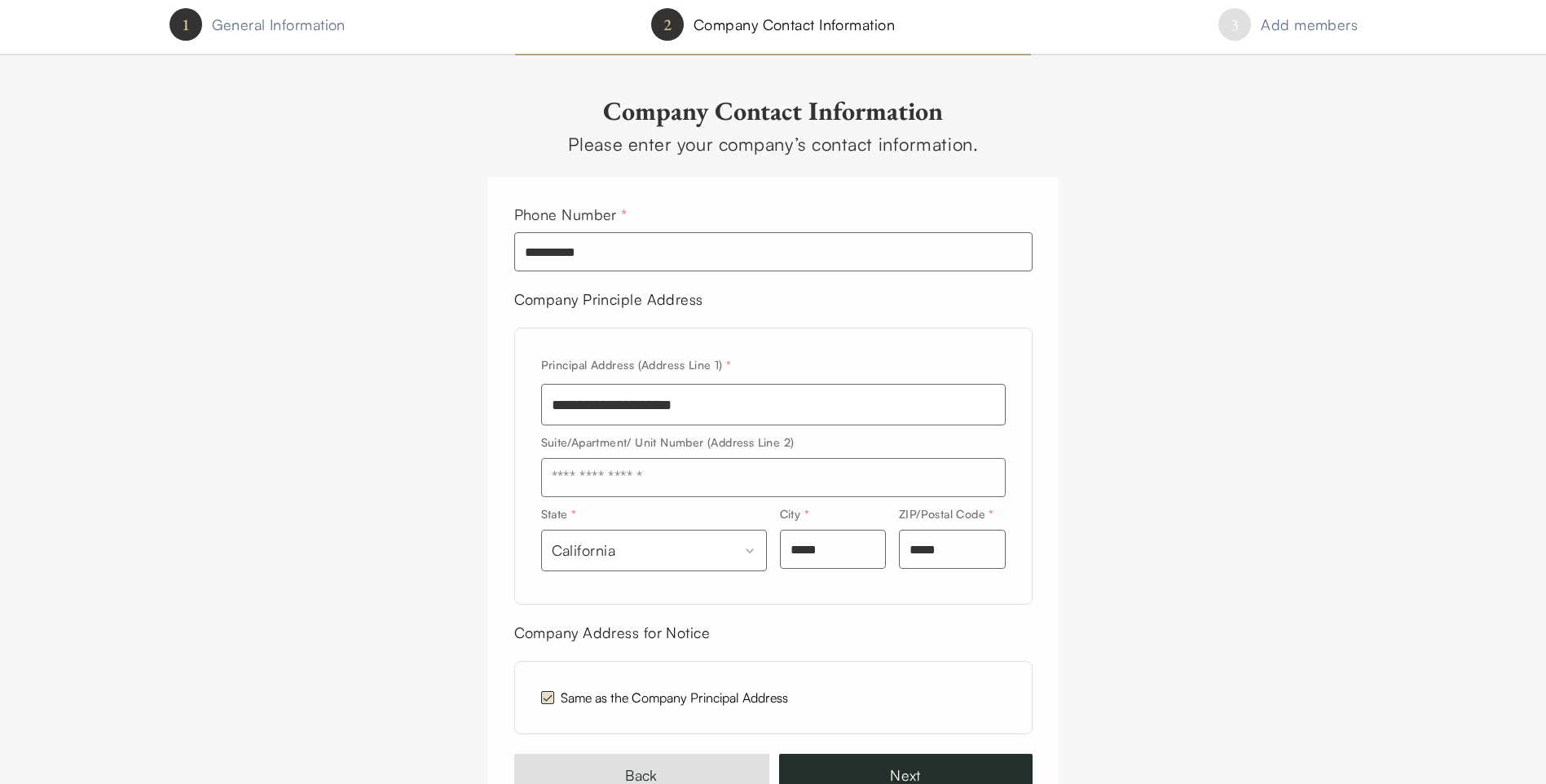 drag, startPoint x: 628, startPoint y: 255, endPoint x: 493, endPoint y: 244, distance: 135.44741 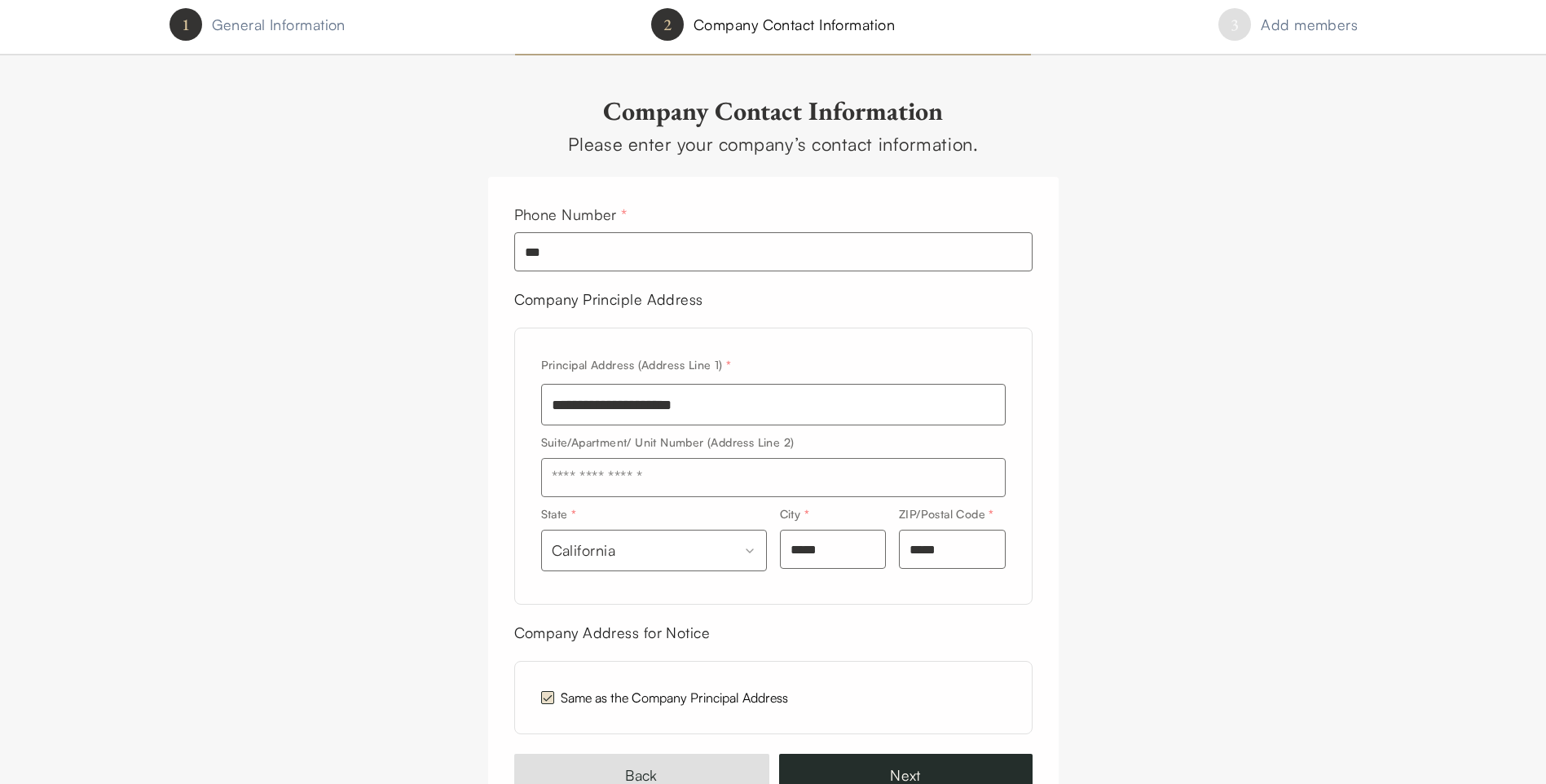 type on "**********" 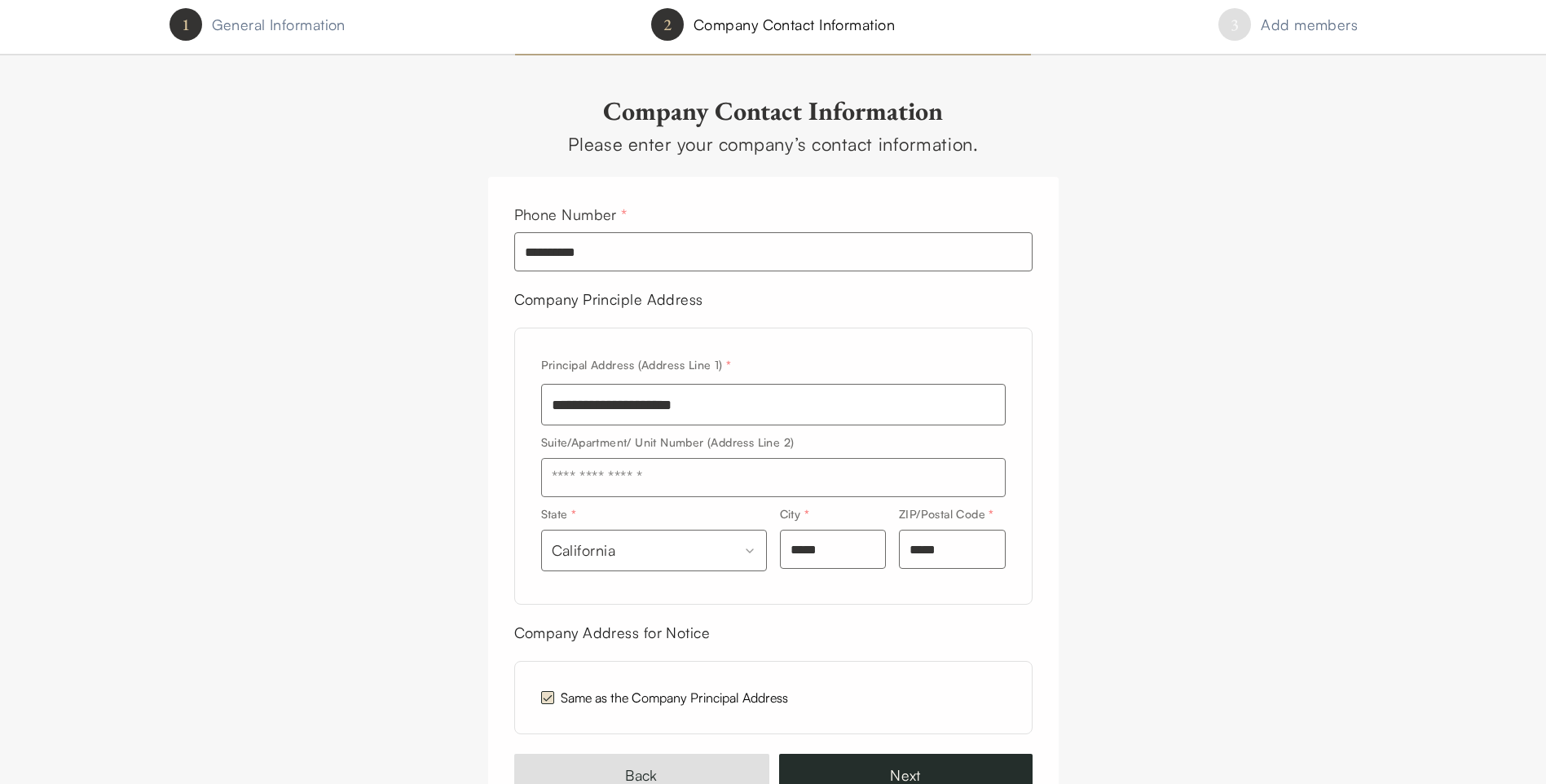 click on "**********" at bounding box center [773, 465] 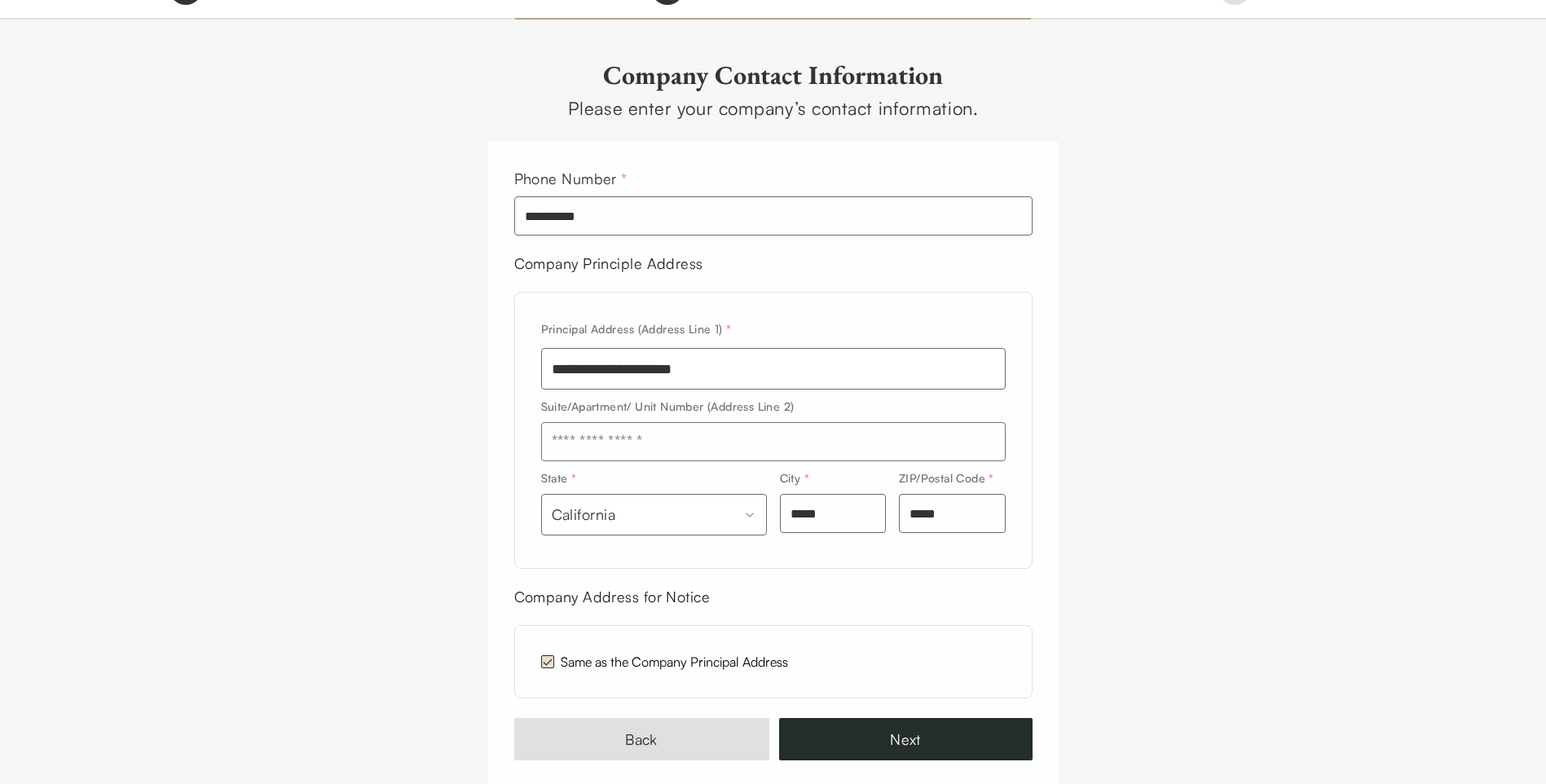 scroll, scrollTop: 55, scrollLeft: 0, axis: vertical 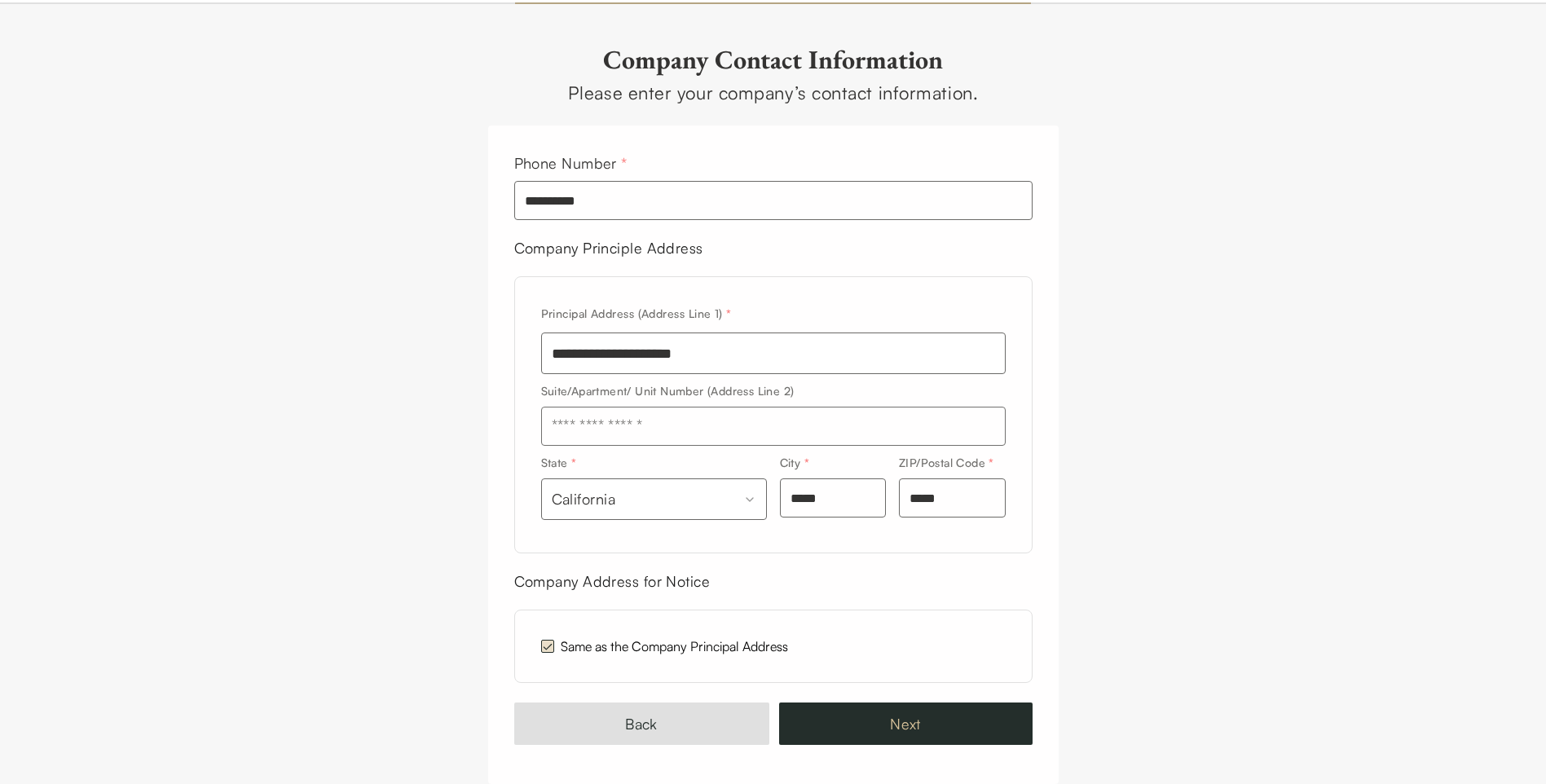 click on "Next" at bounding box center (905, 724) 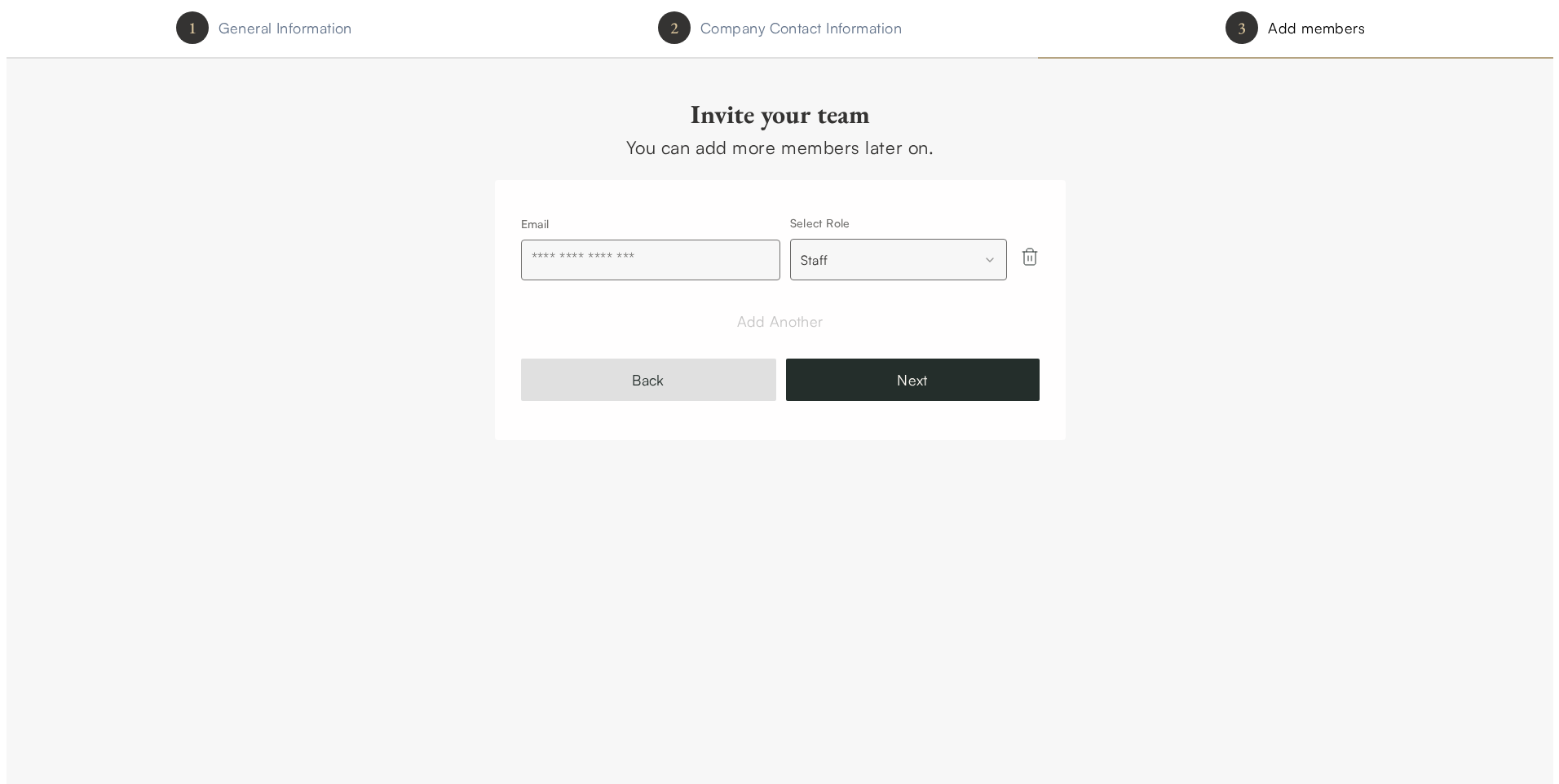 scroll, scrollTop: 0, scrollLeft: 0, axis: both 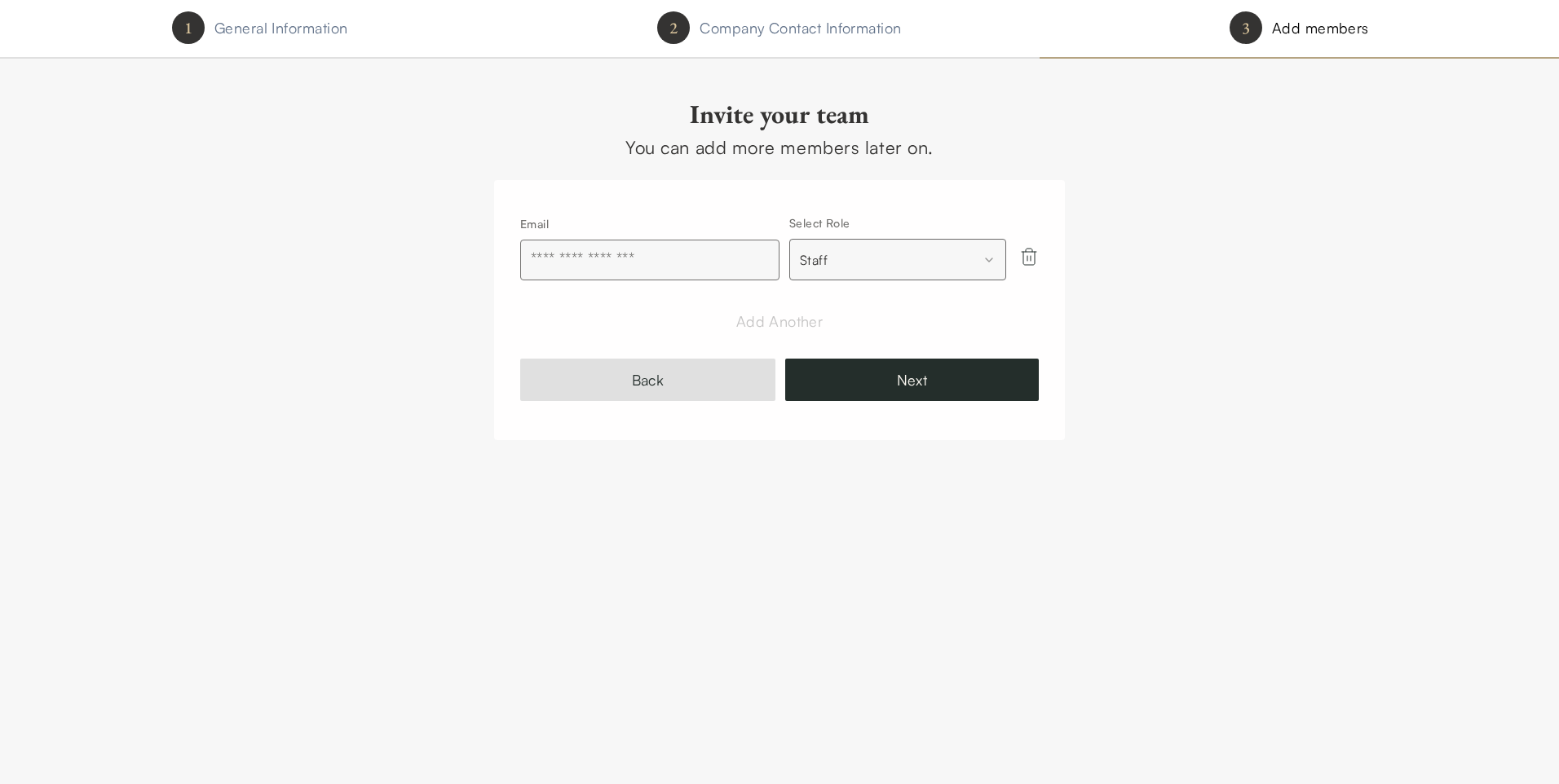 click at bounding box center (650, 260) 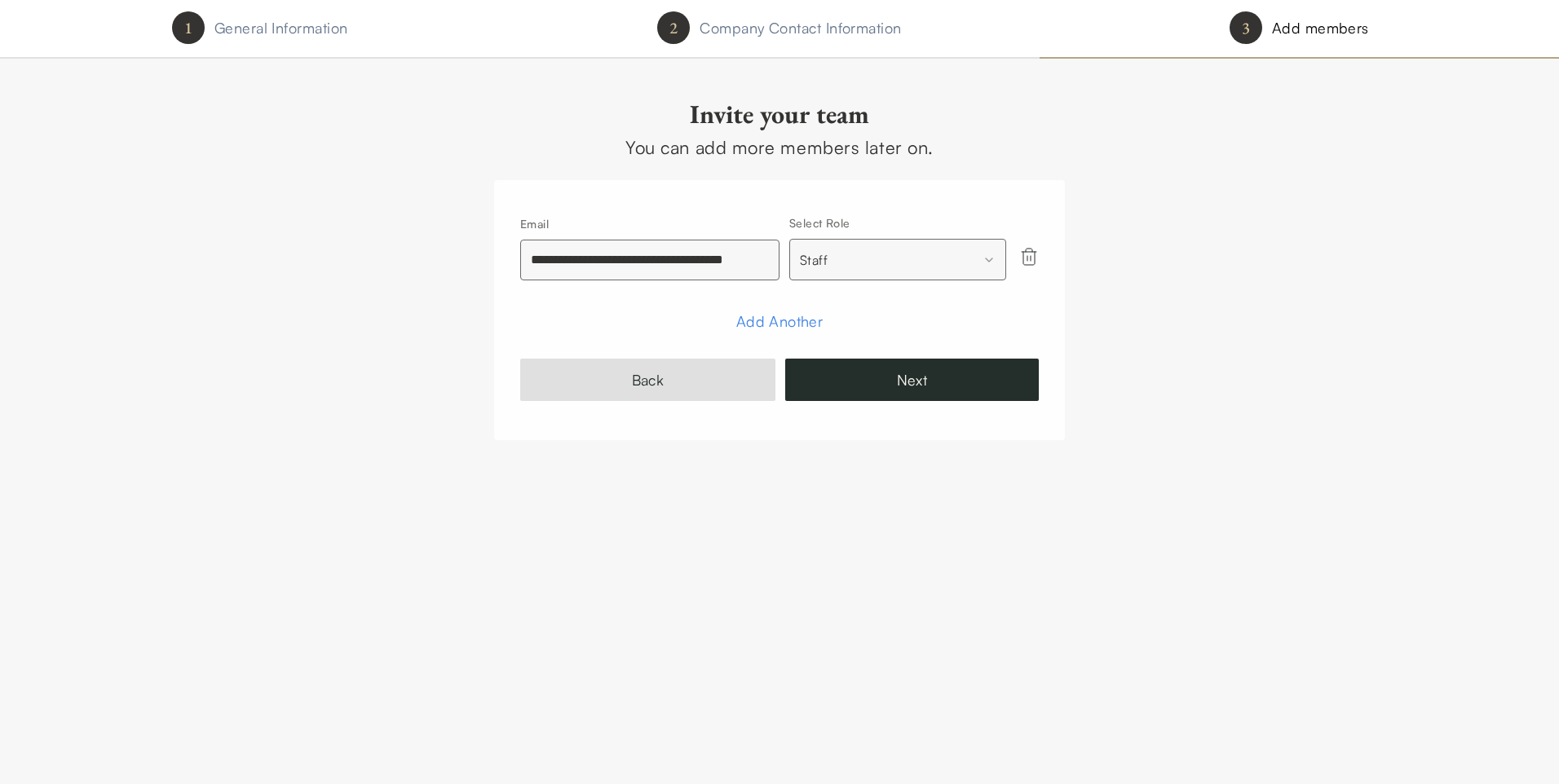 scroll, scrollTop: 0, scrollLeft: 23, axis: horizontal 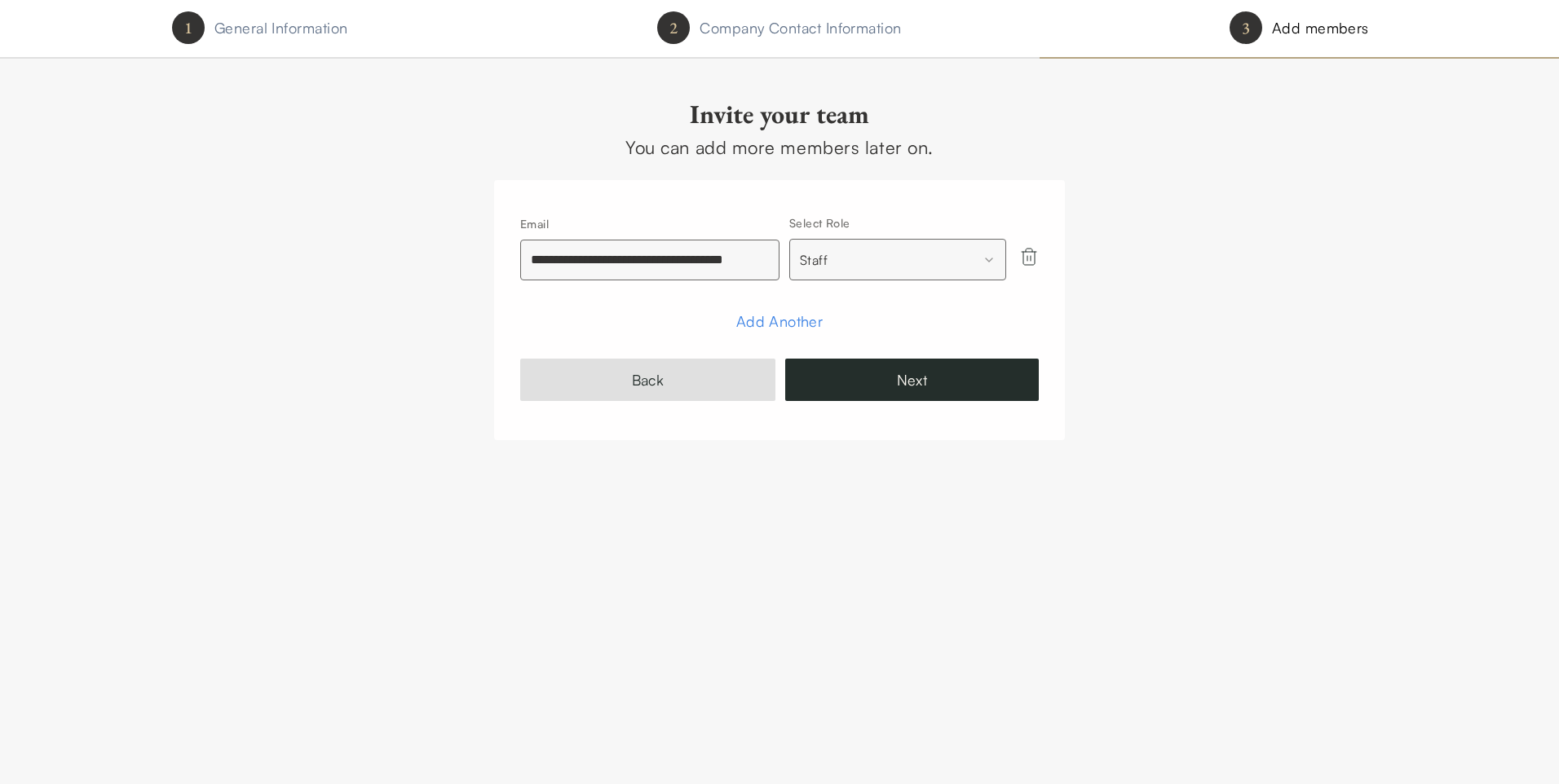 click on "**********" at bounding box center [780, 392] 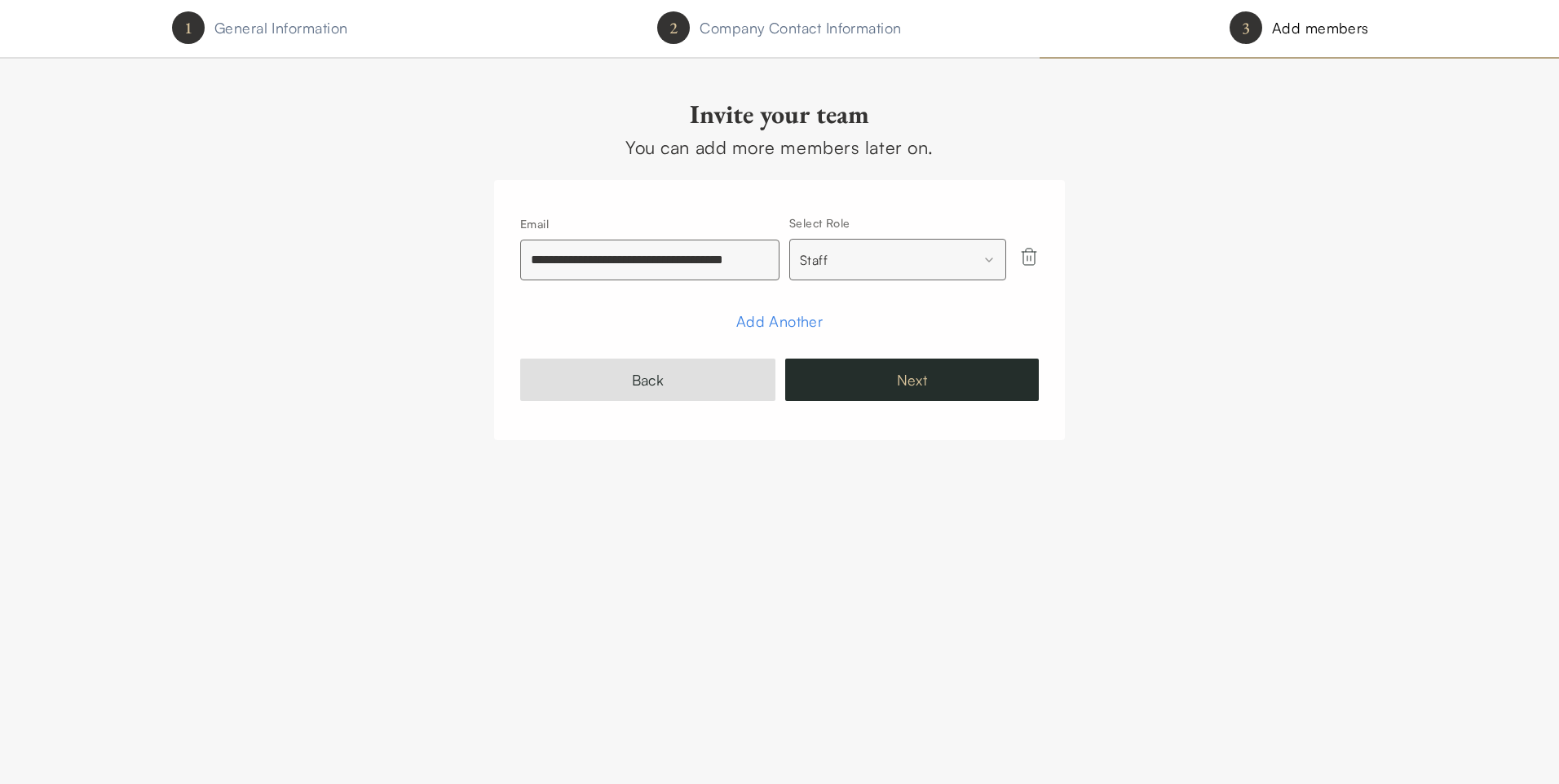 click on "Next" at bounding box center (912, 380) 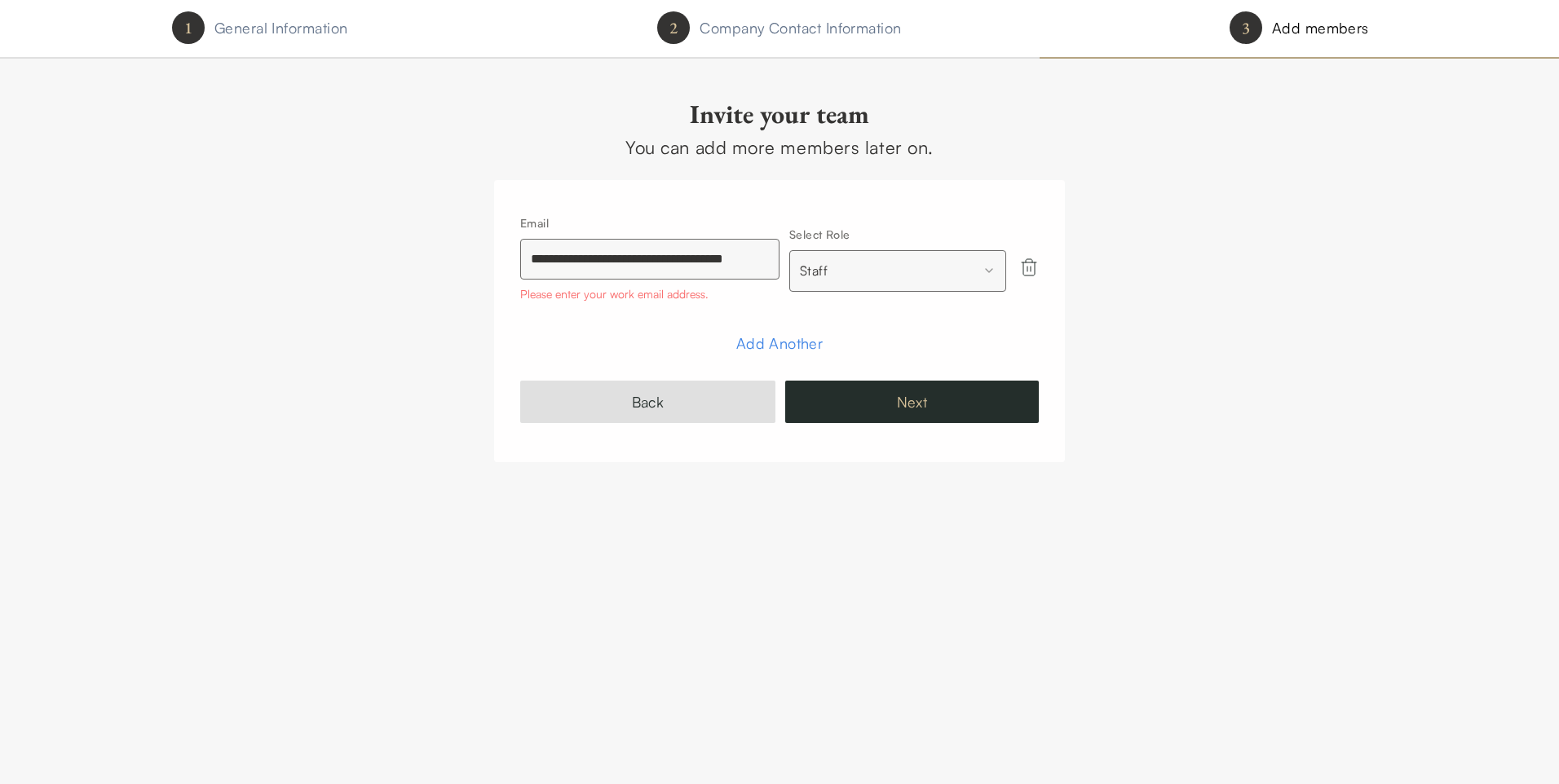 scroll, scrollTop: 0, scrollLeft: 24, axis: horizontal 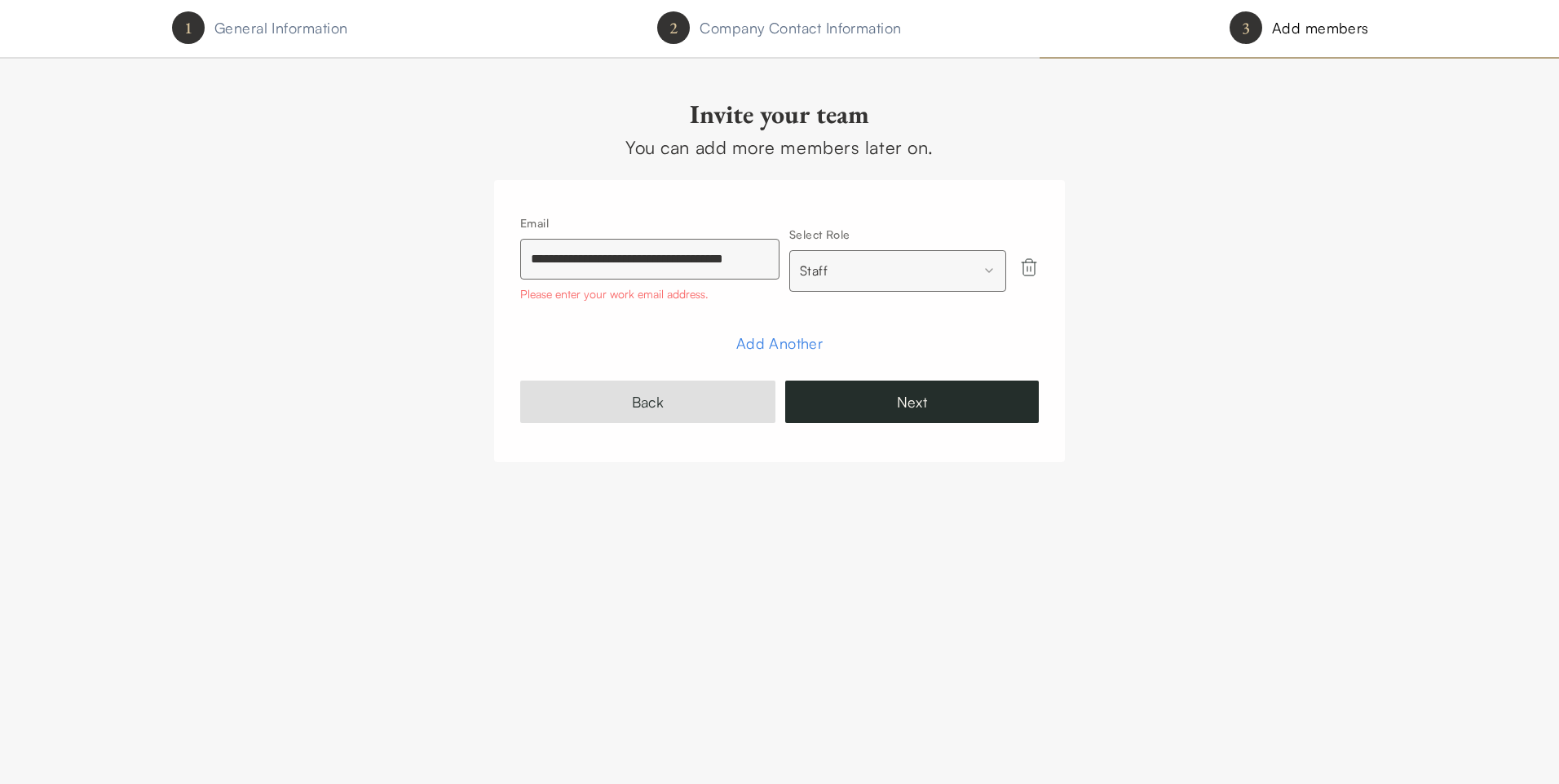 drag, startPoint x: 766, startPoint y: 258, endPoint x: 378, endPoint y: 240, distance: 388.4173 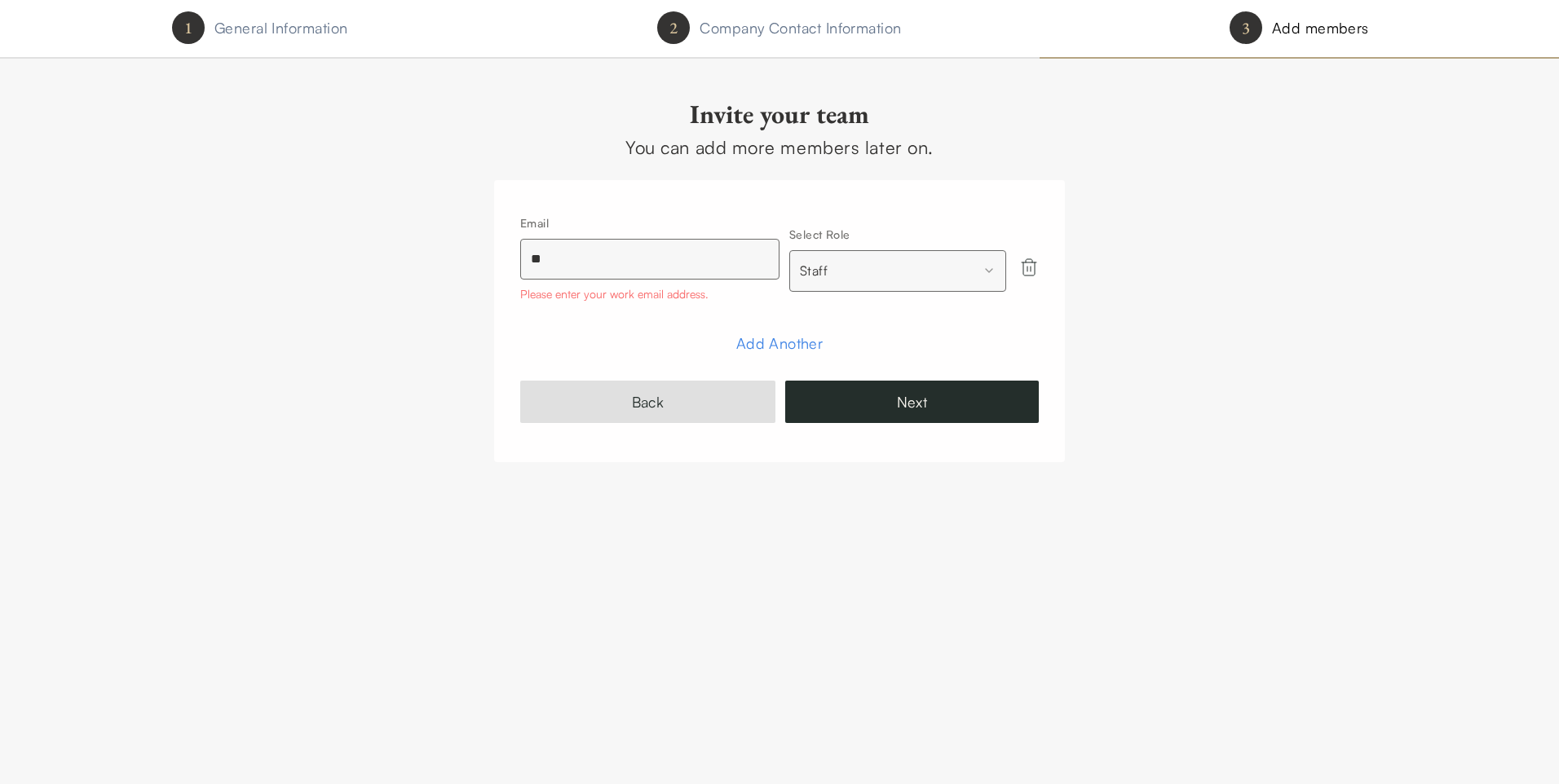 type on "**********" 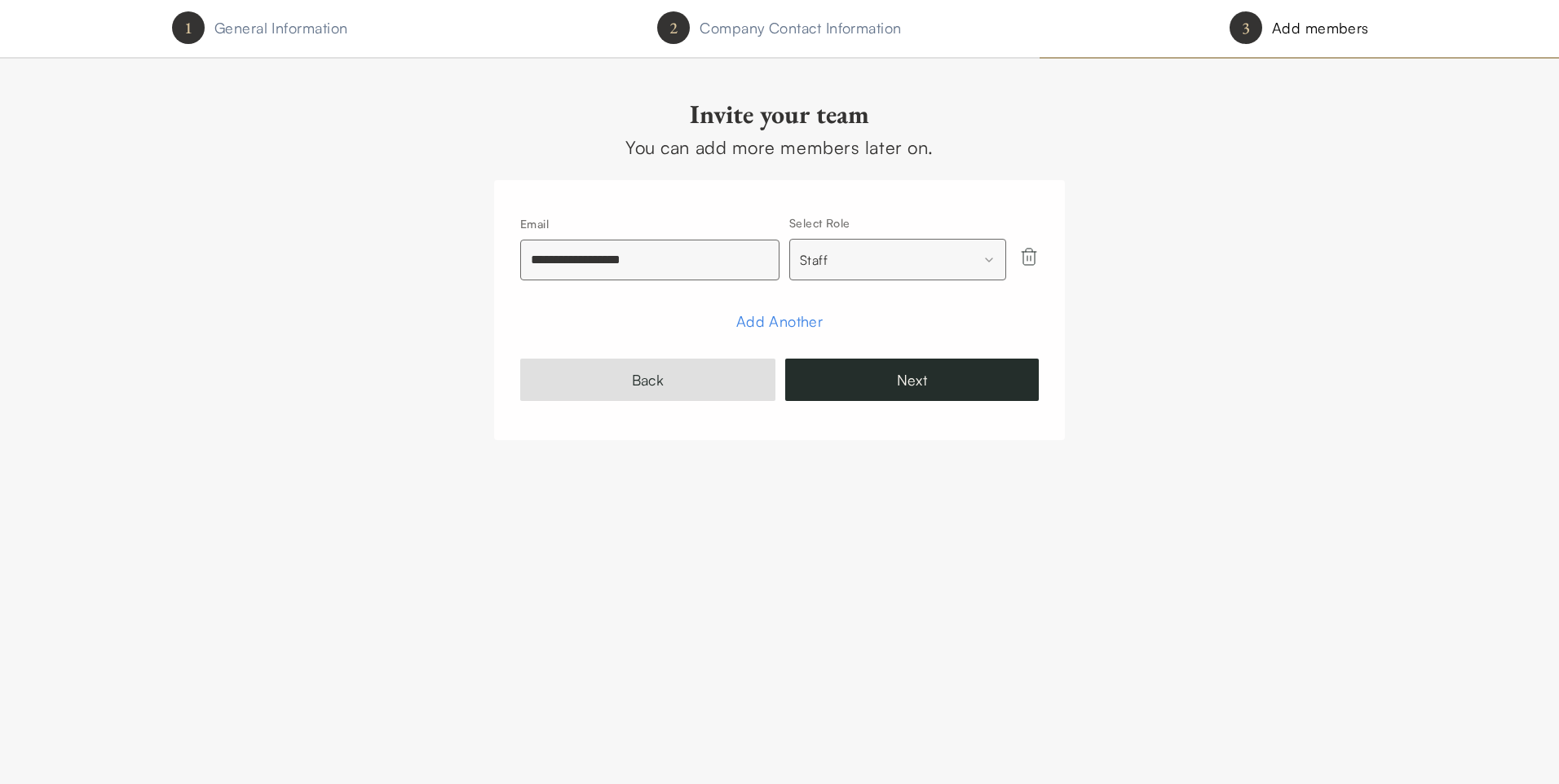 click on "**********" at bounding box center (780, 392) 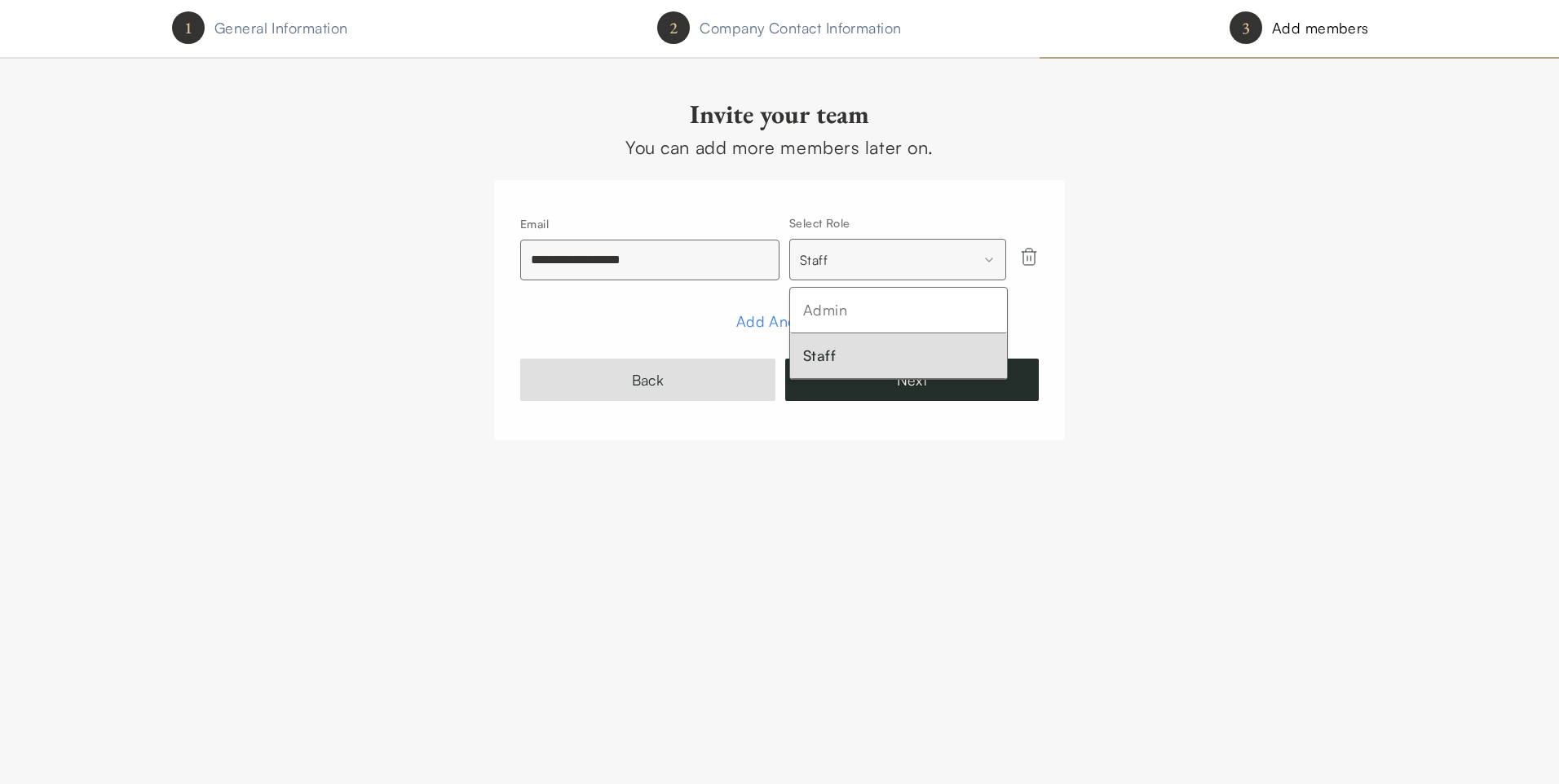 click on "**********" at bounding box center (780, 392) 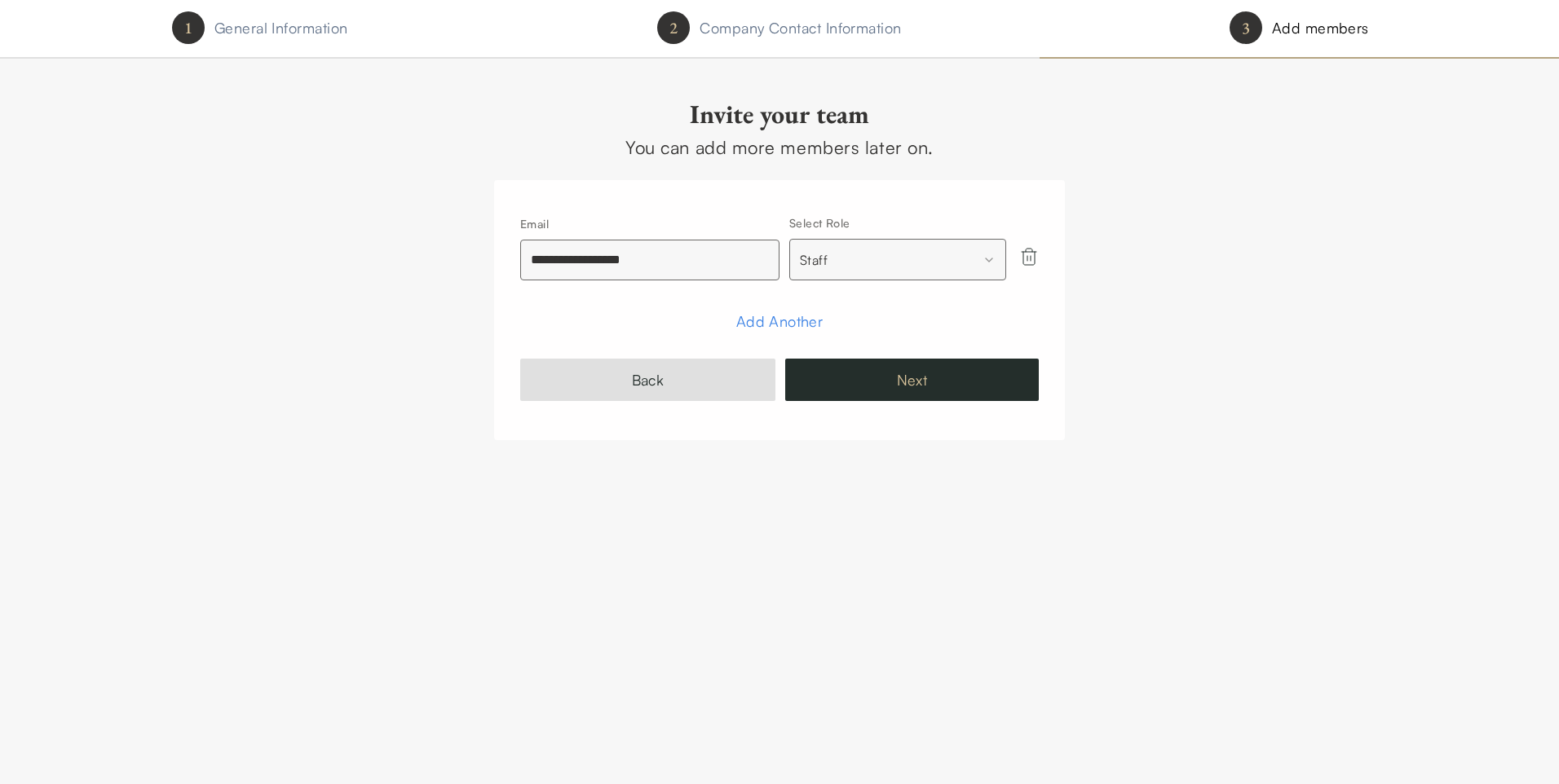 click on "Next" at bounding box center [912, 380] 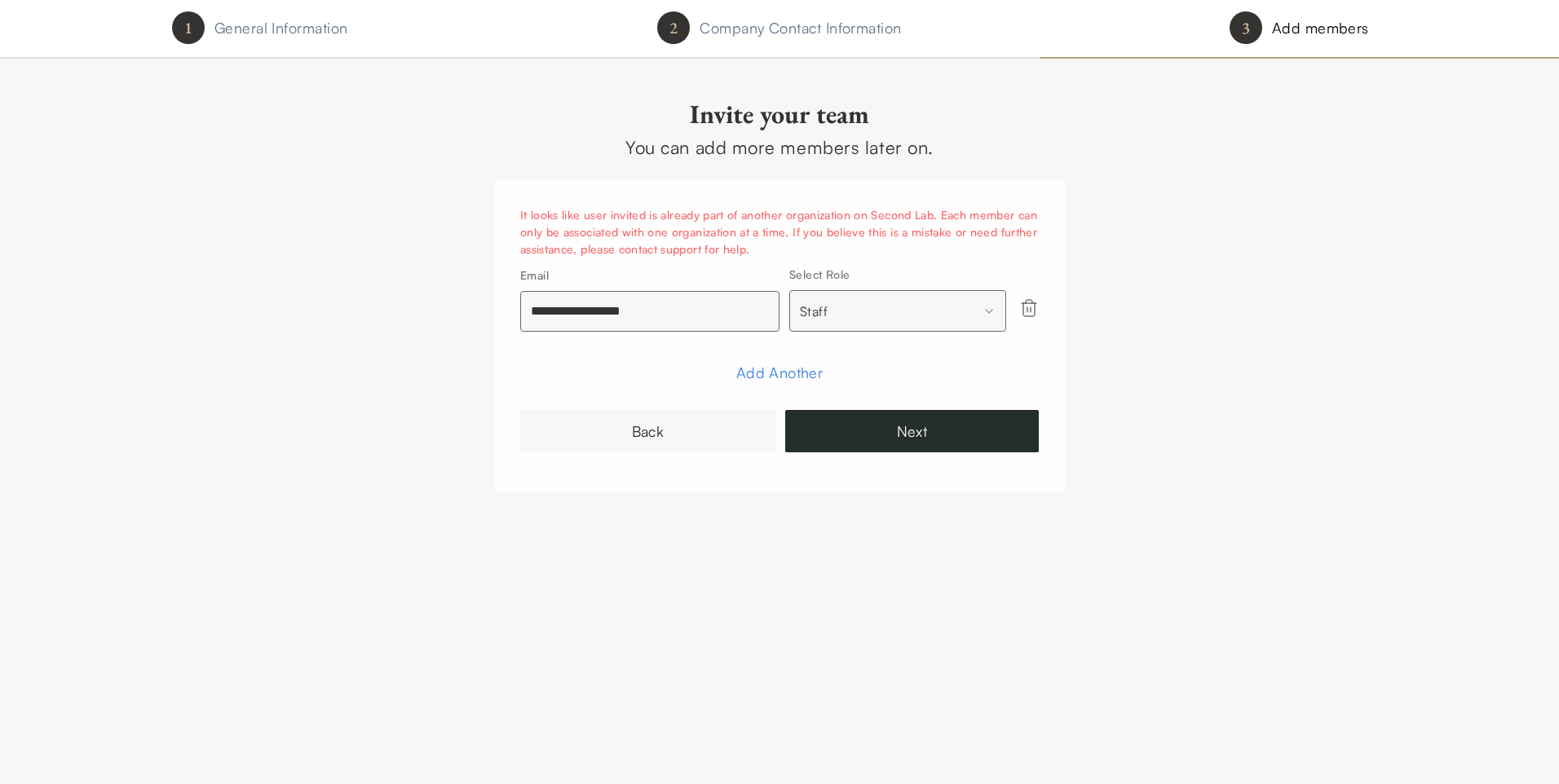 click on "Back" at bounding box center [647, 431] 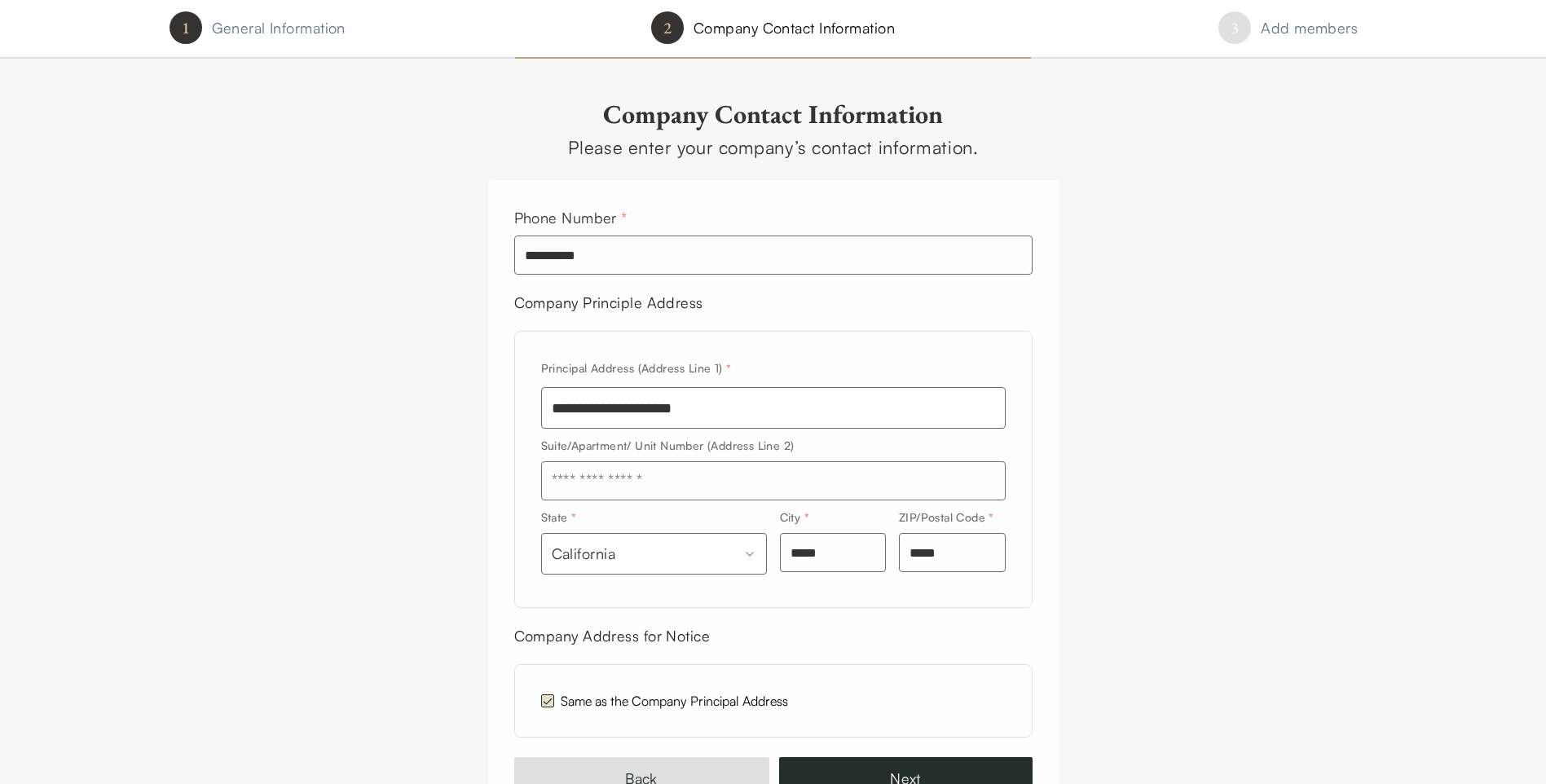 scroll, scrollTop: 55, scrollLeft: 0, axis: vertical 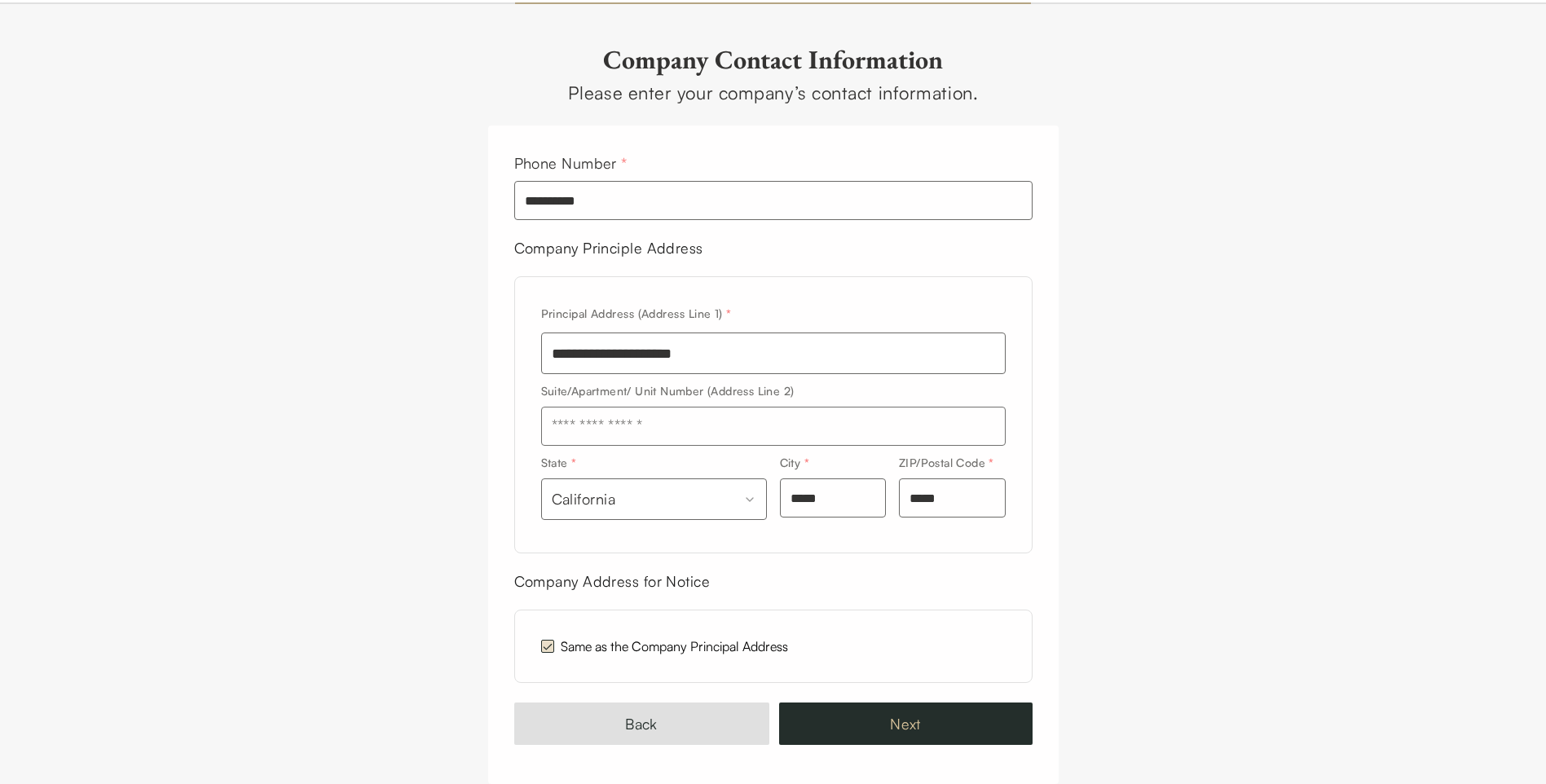 click on "Next" at bounding box center [905, 724] 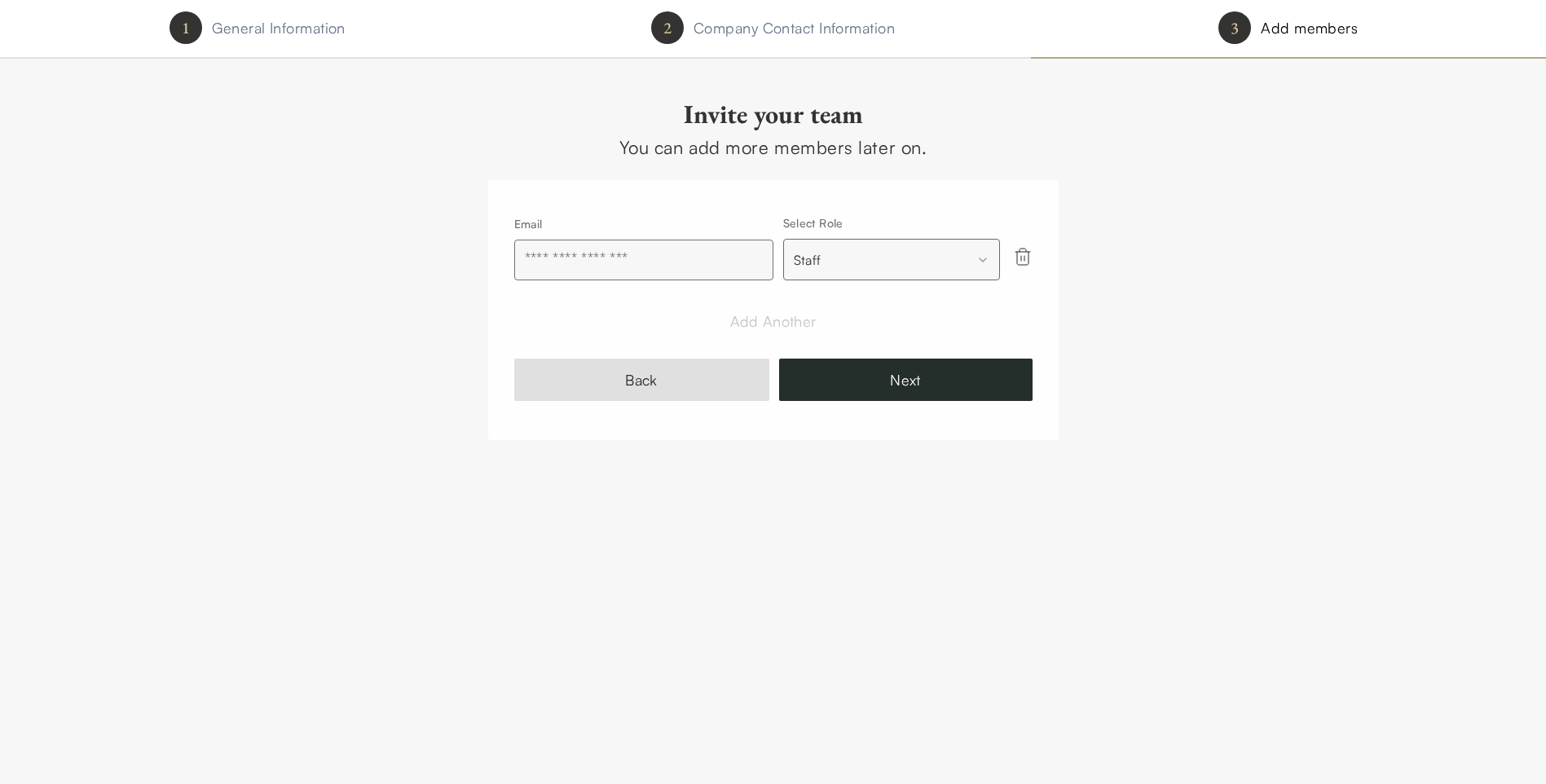 scroll, scrollTop: 0, scrollLeft: 0, axis: both 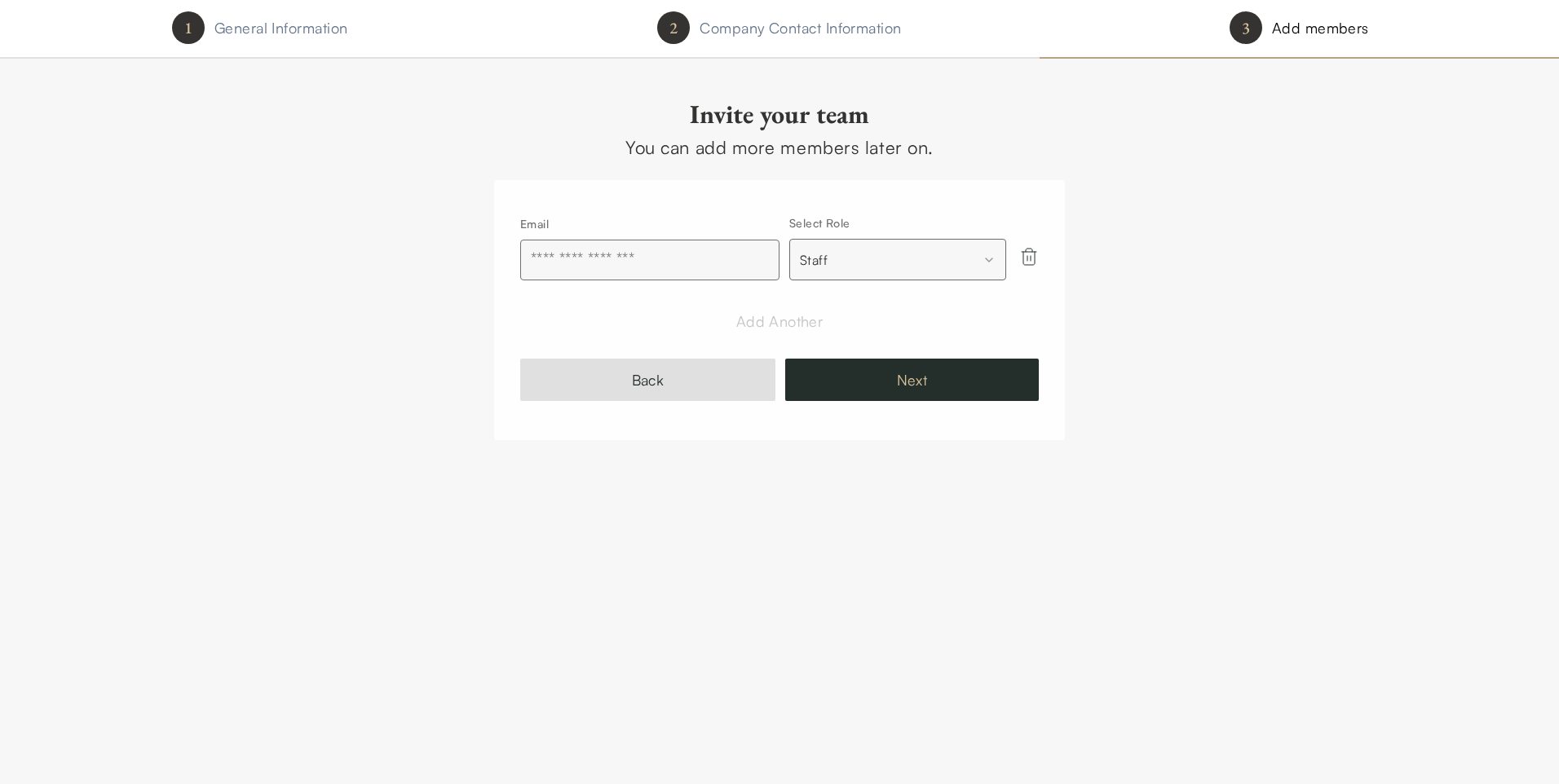 click on "Next" at bounding box center [912, 380] 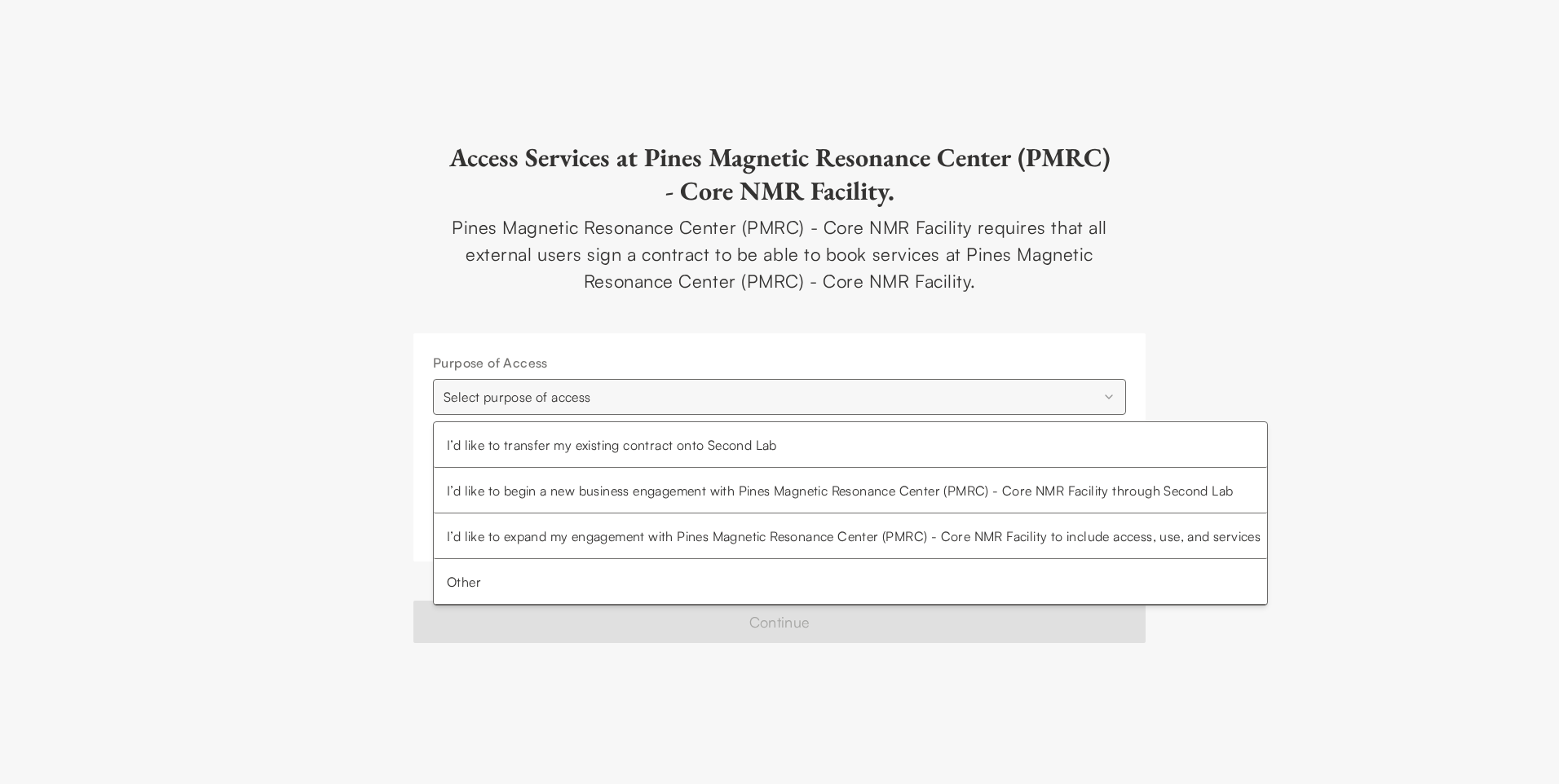 click on "**********" at bounding box center [780, 392] 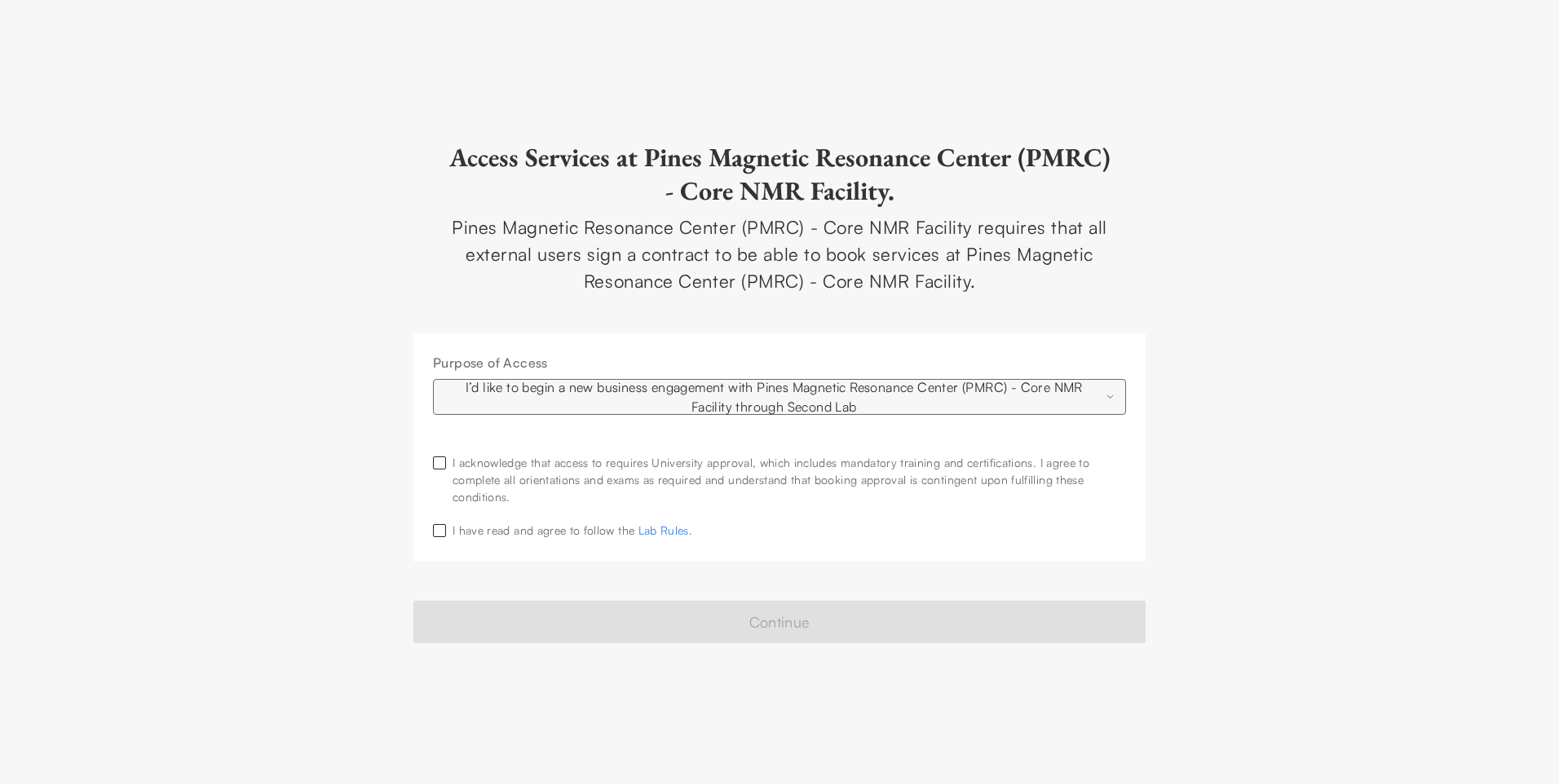 click at bounding box center [439, 463] 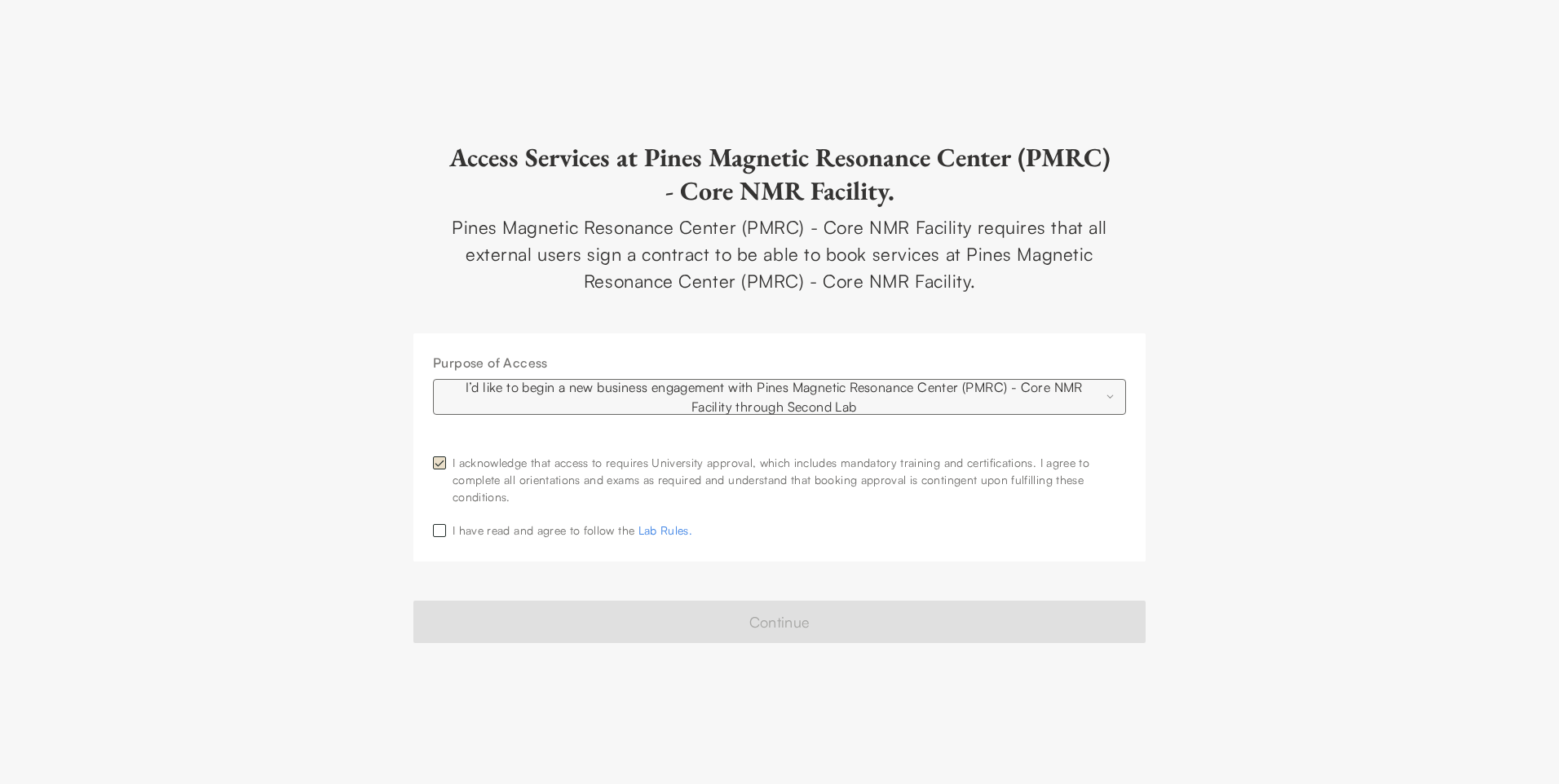 click at bounding box center (439, 531) 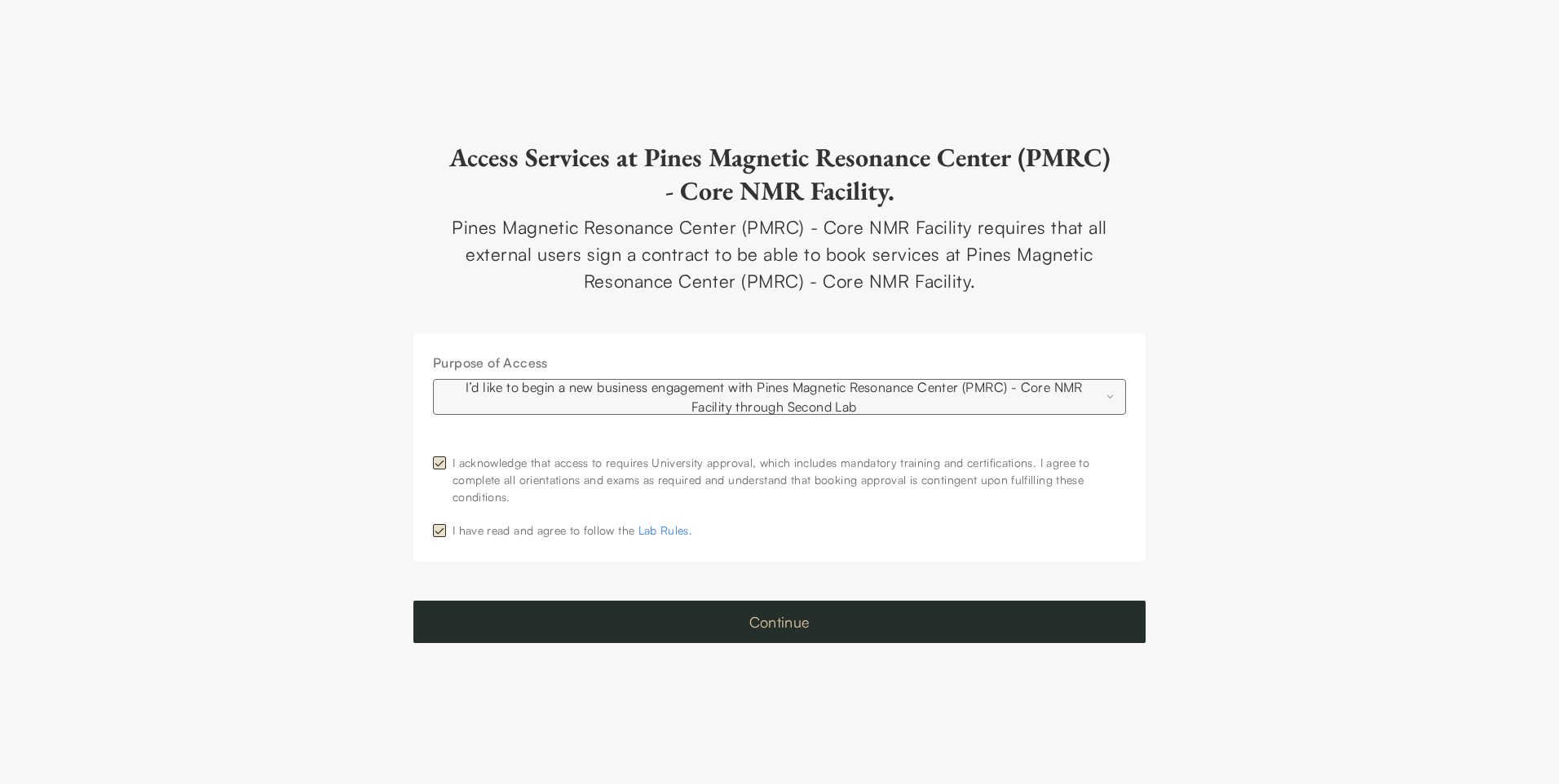click on "Continue" at bounding box center [780, 622] 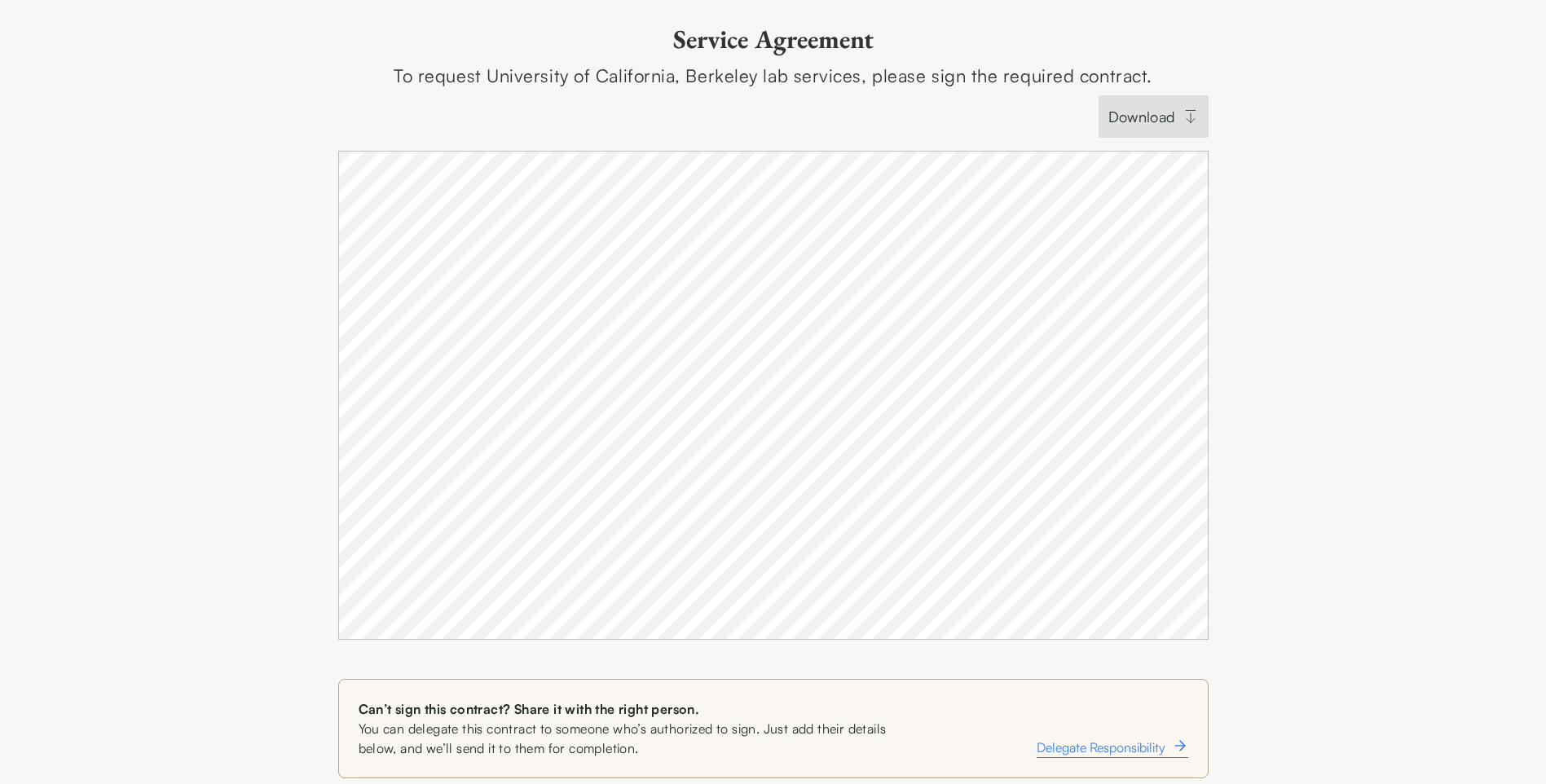 scroll, scrollTop: 0, scrollLeft: 0, axis: both 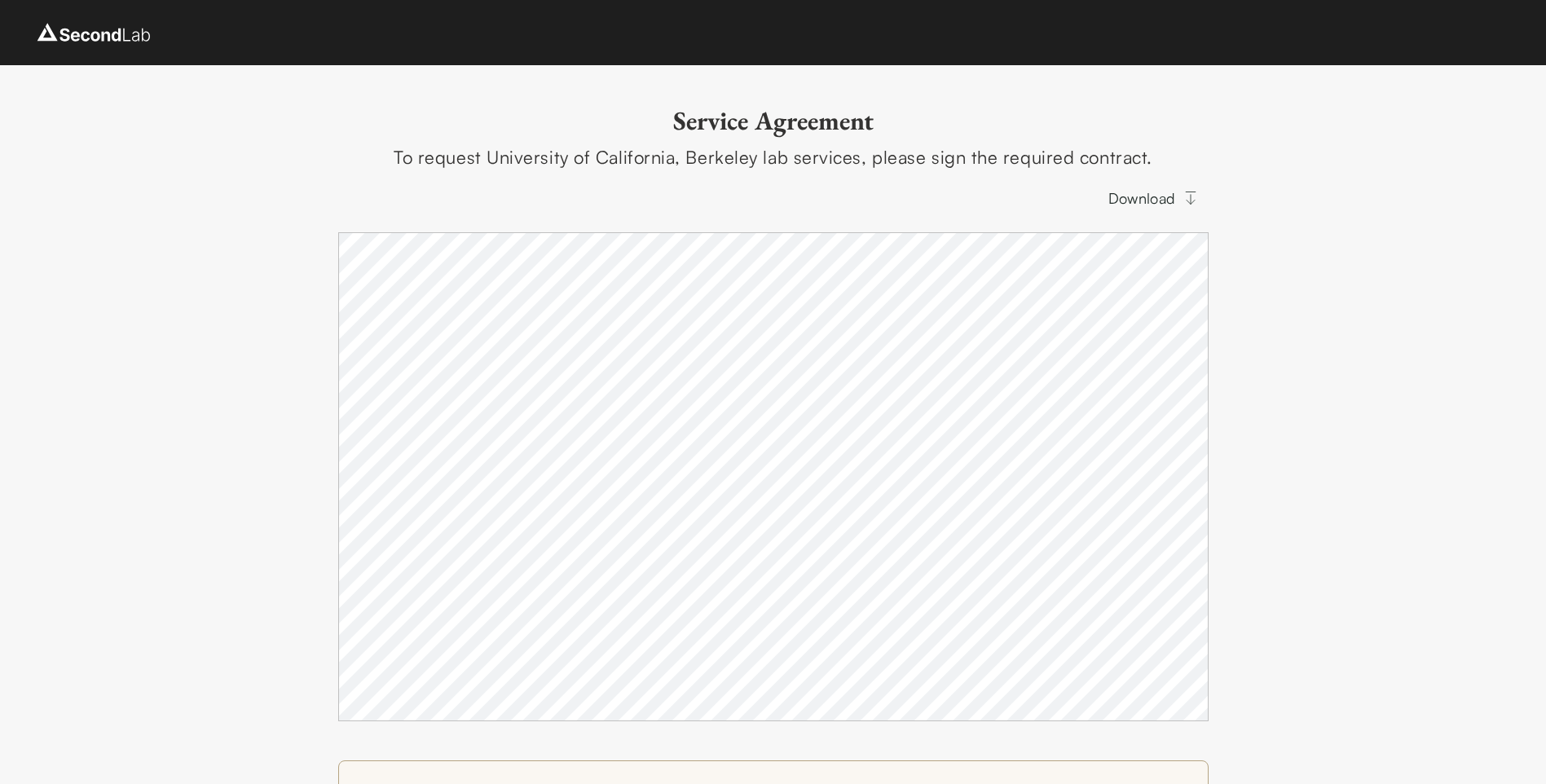click on "Download" at bounding box center [1153, 198] 